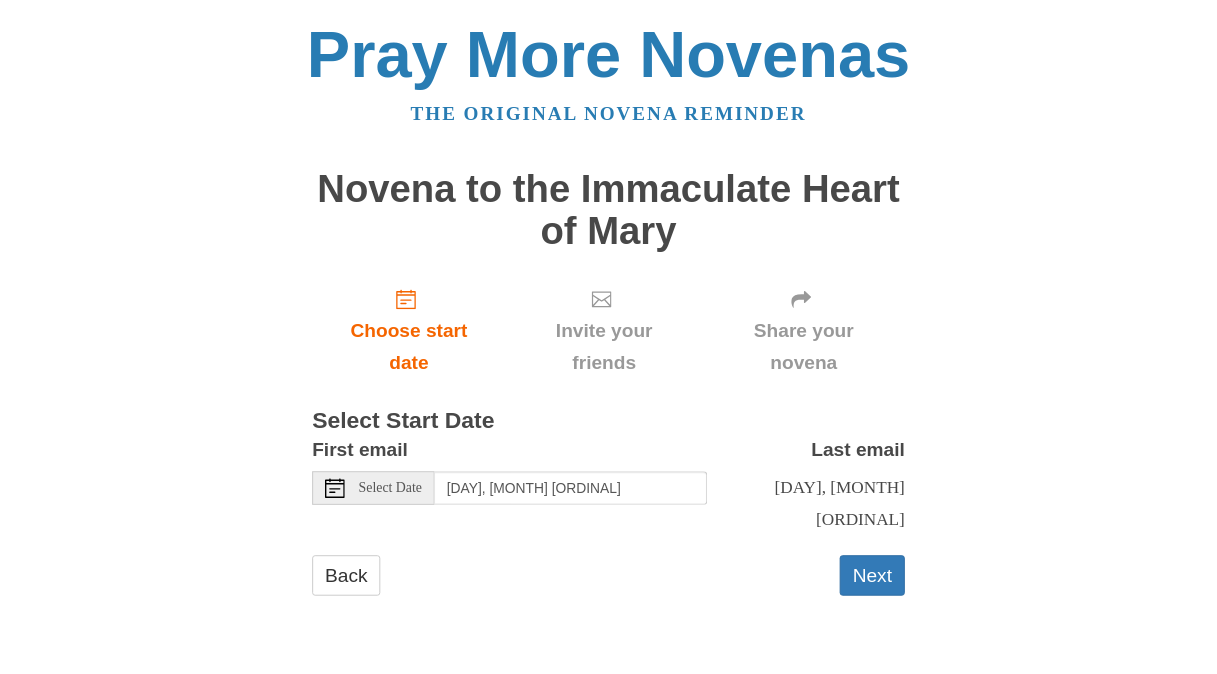 scroll, scrollTop: 0, scrollLeft: 0, axis: both 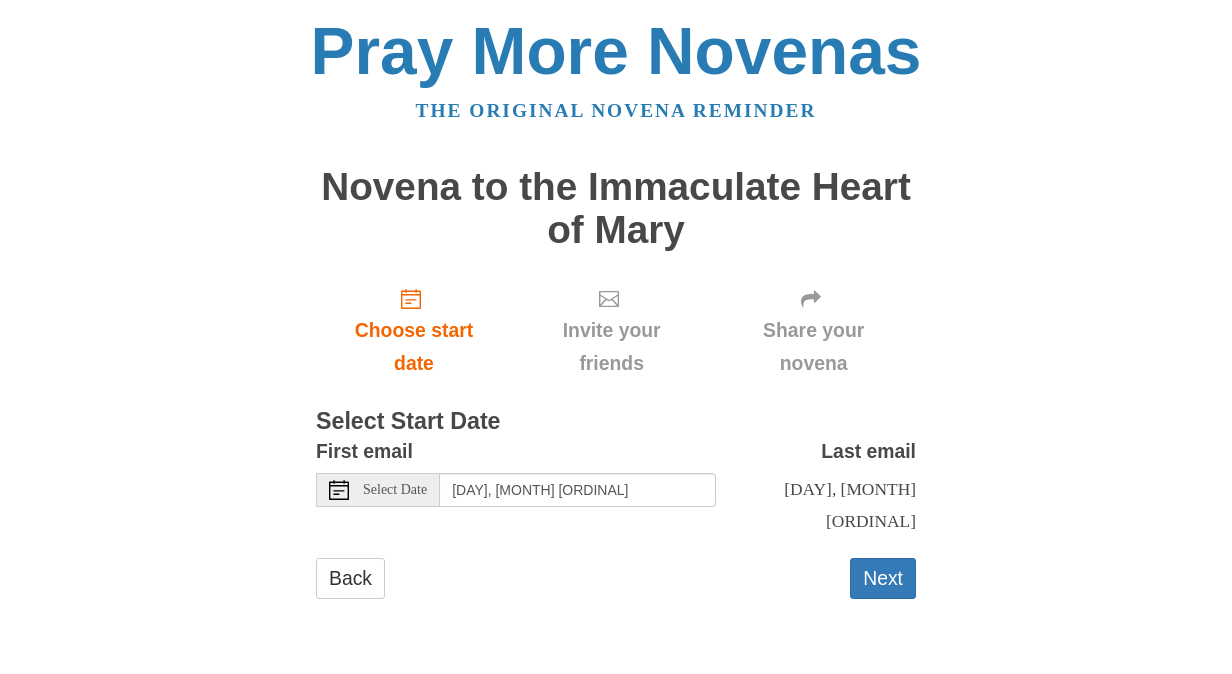 click on "Select Date" at bounding box center (395, 490) 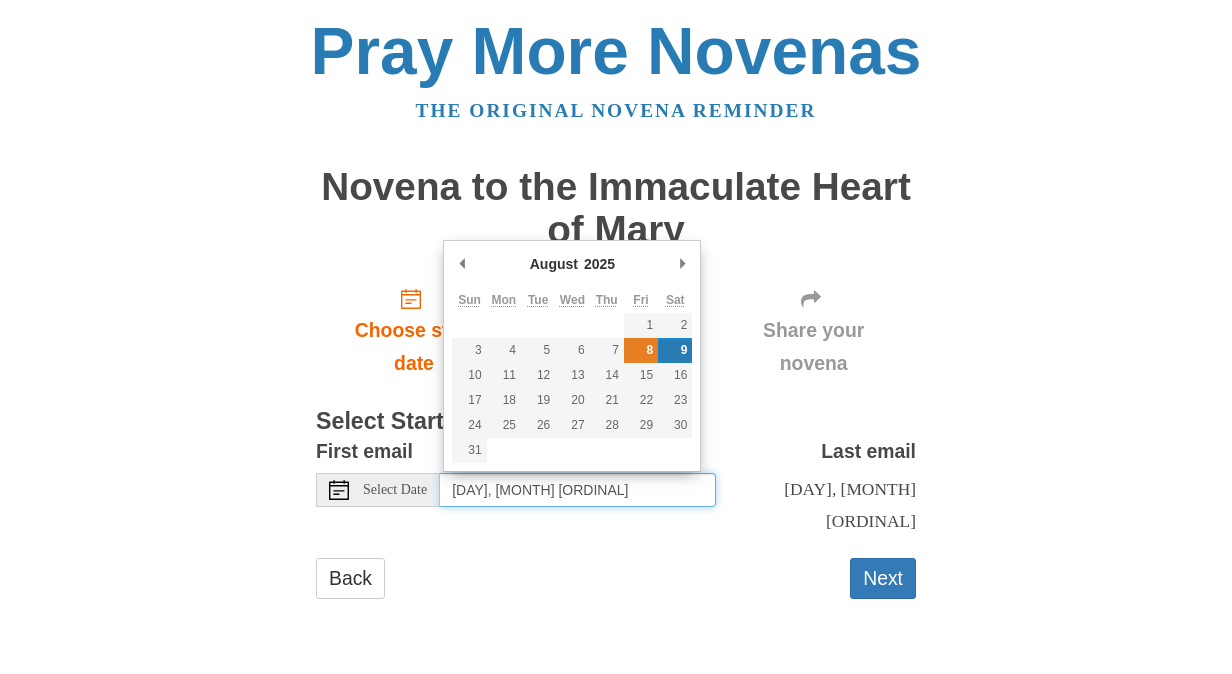 type on "Friday, August 8th" 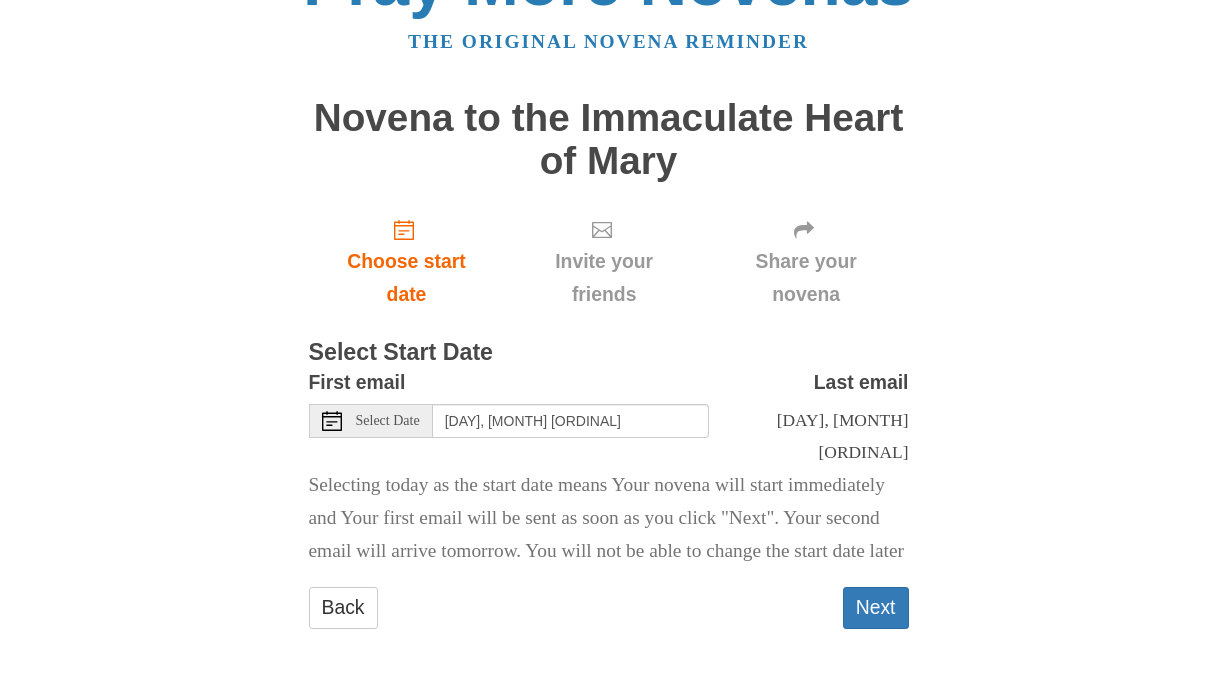 scroll, scrollTop: 98, scrollLeft: 0, axis: vertical 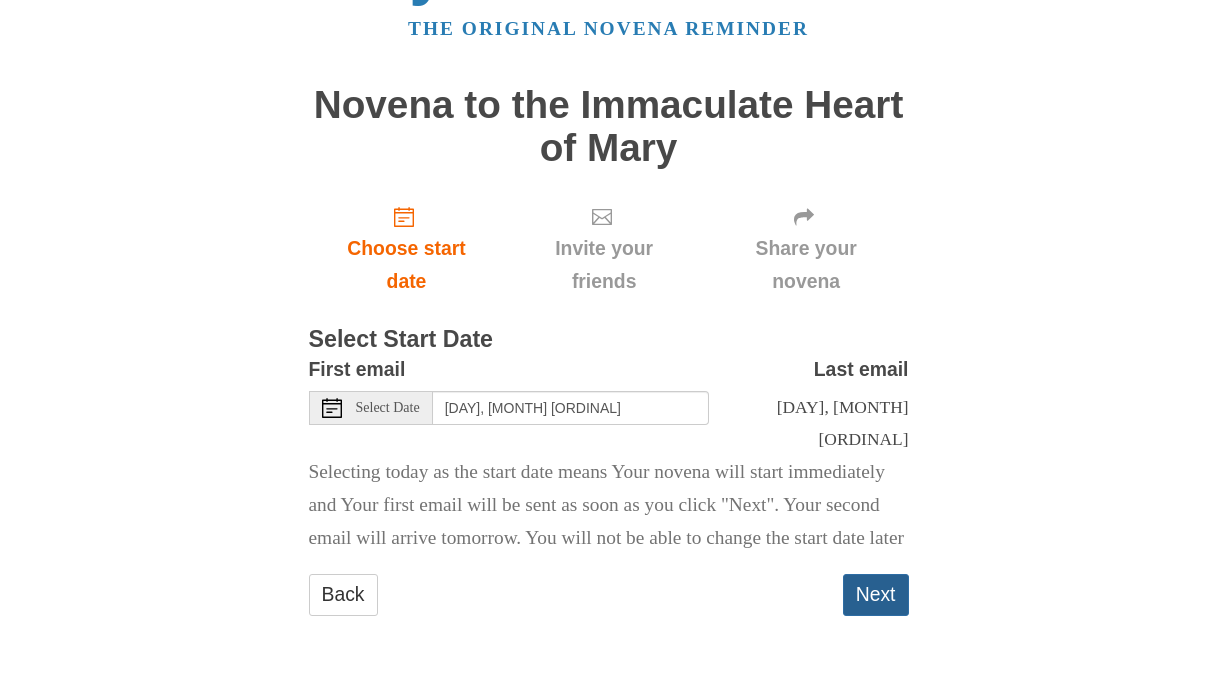 click on "Next" at bounding box center [876, 594] 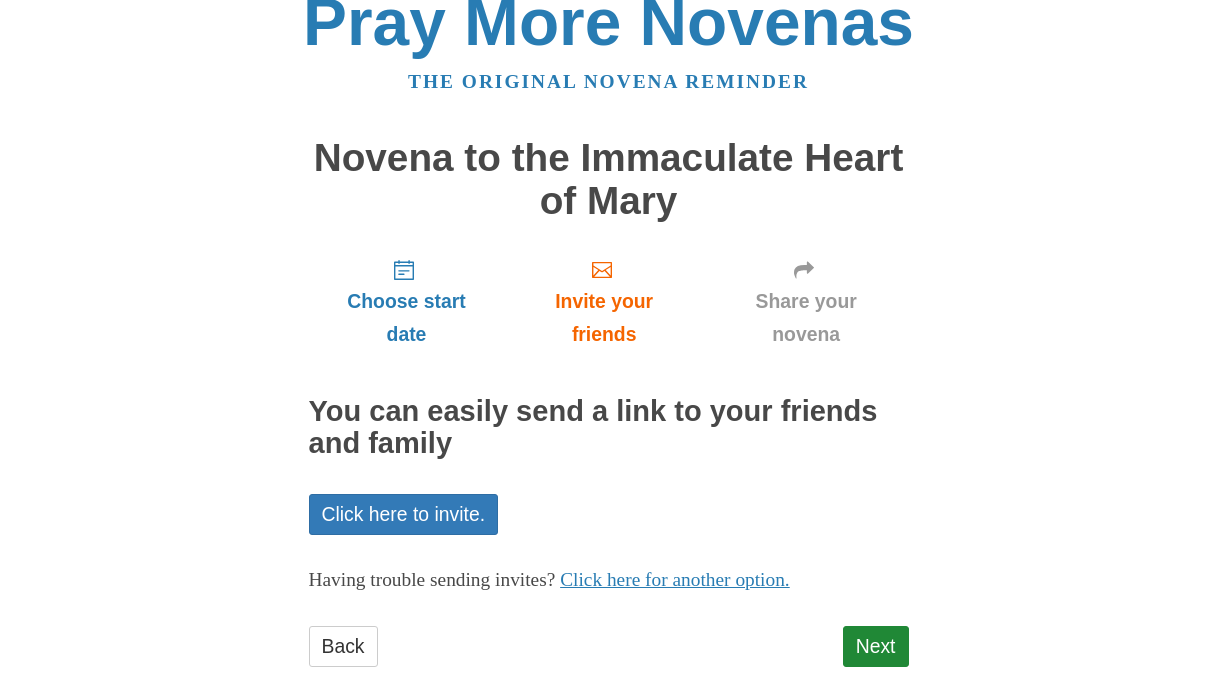 scroll, scrollTop: 81, scrollLeft: 0, axis: vertical 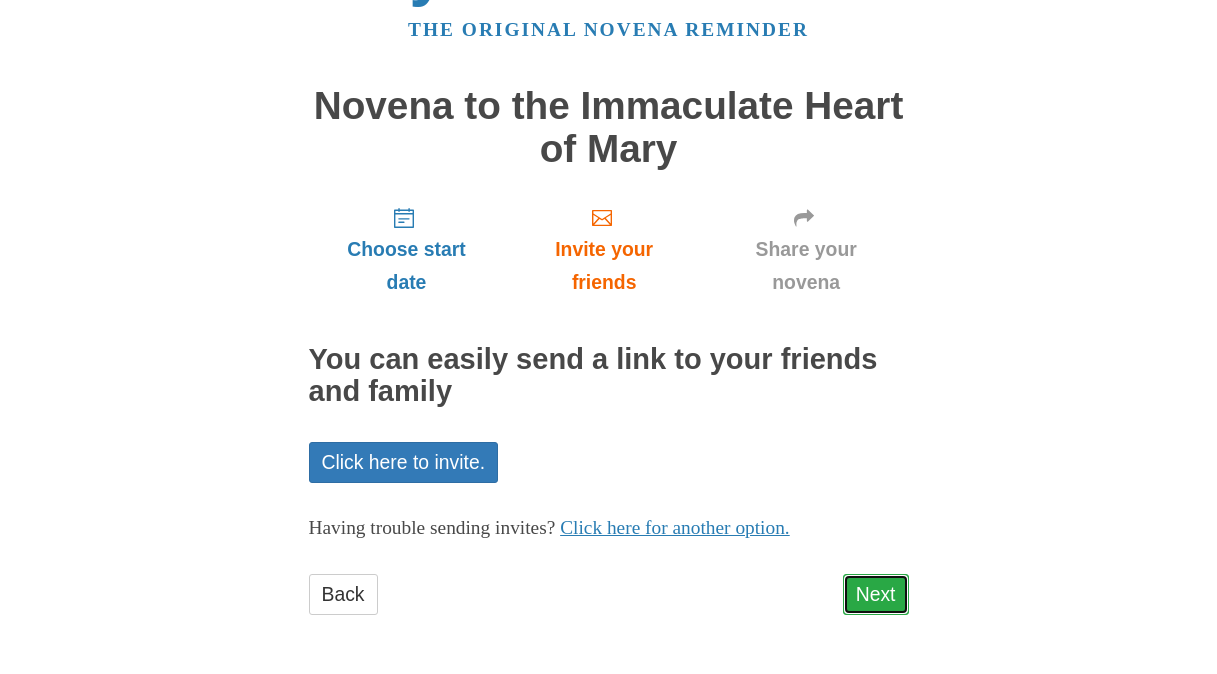click on "Next" at bounding box center (876, 594) 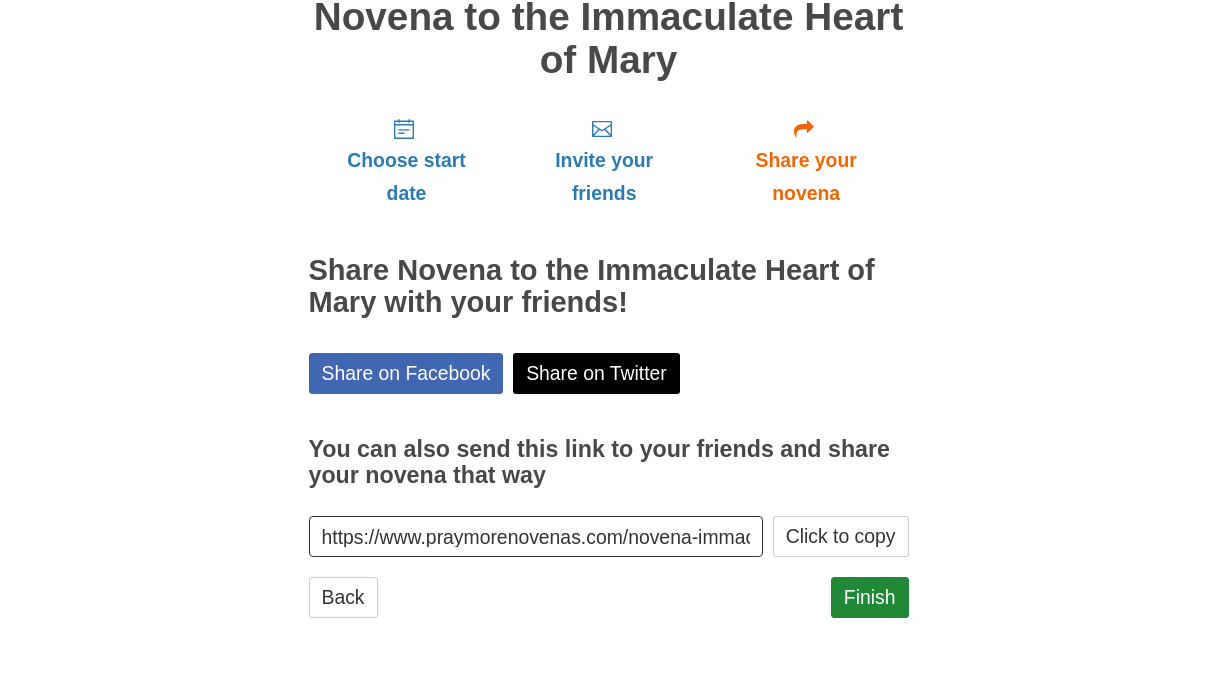 scroll, scrollTop: 172, scrollLeft: 0, axis: vertical 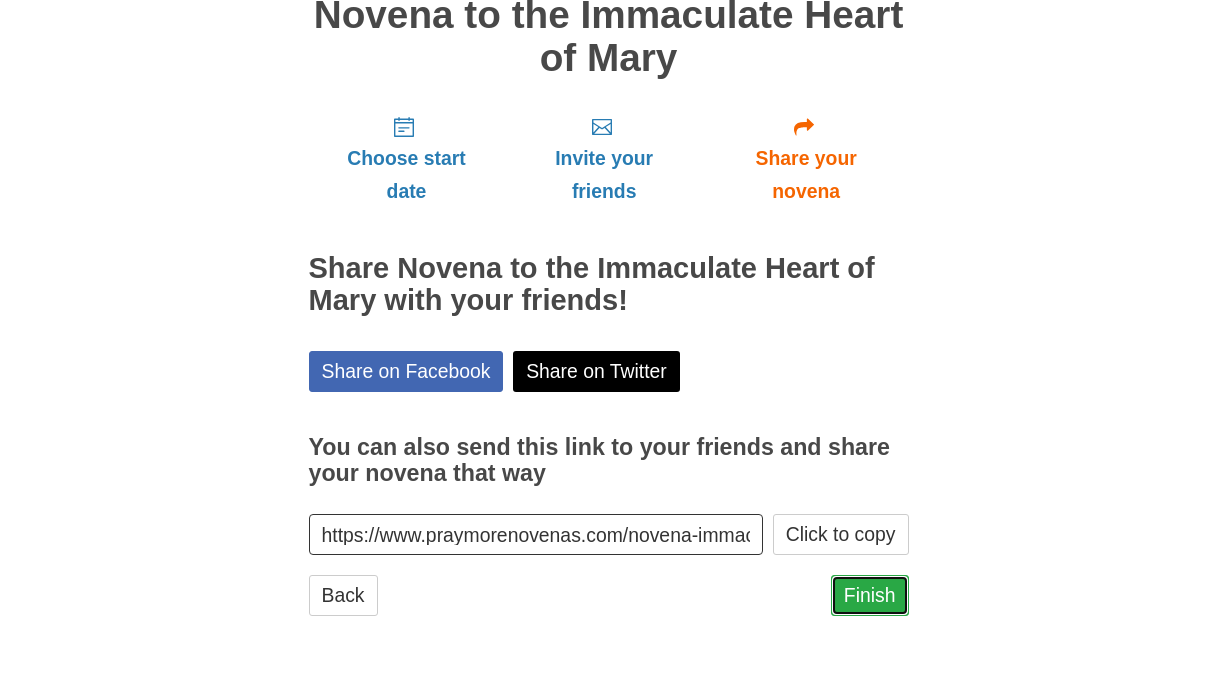 drag, startPoint x: 0, startPoint y: 0, endPoint x: 885, endPoint y: 587, distance: 1061.9764 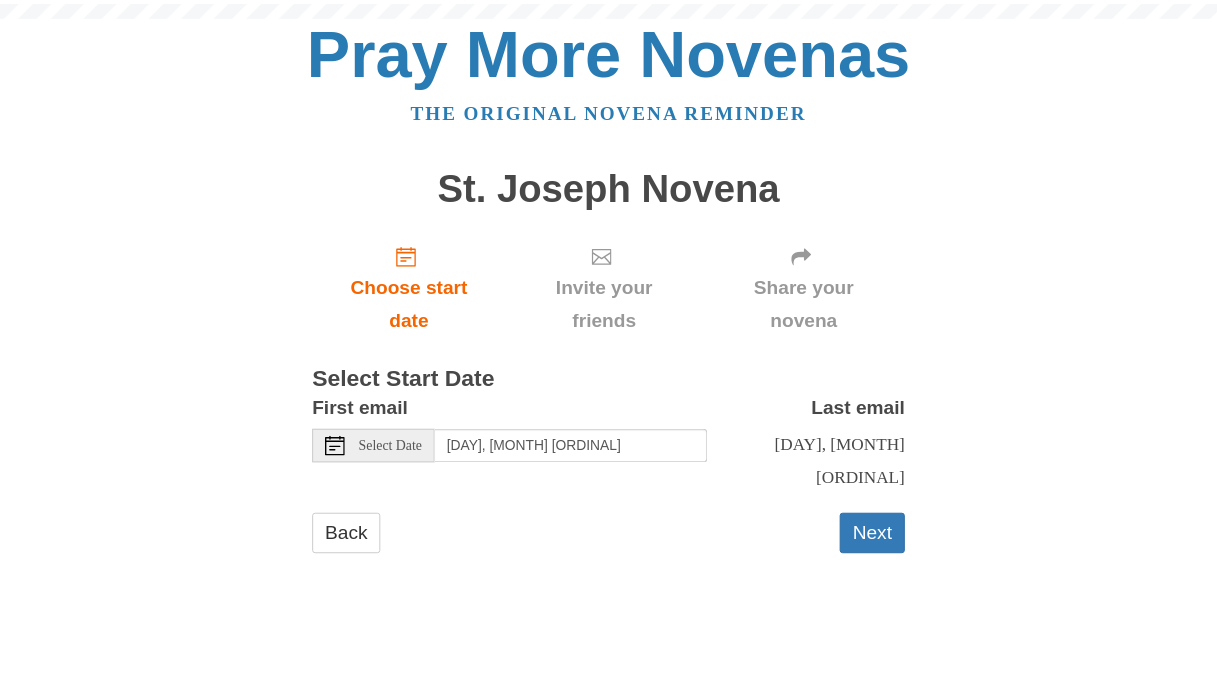 scroll, scrollTop: 0, scrollLeft: 0, axis: both 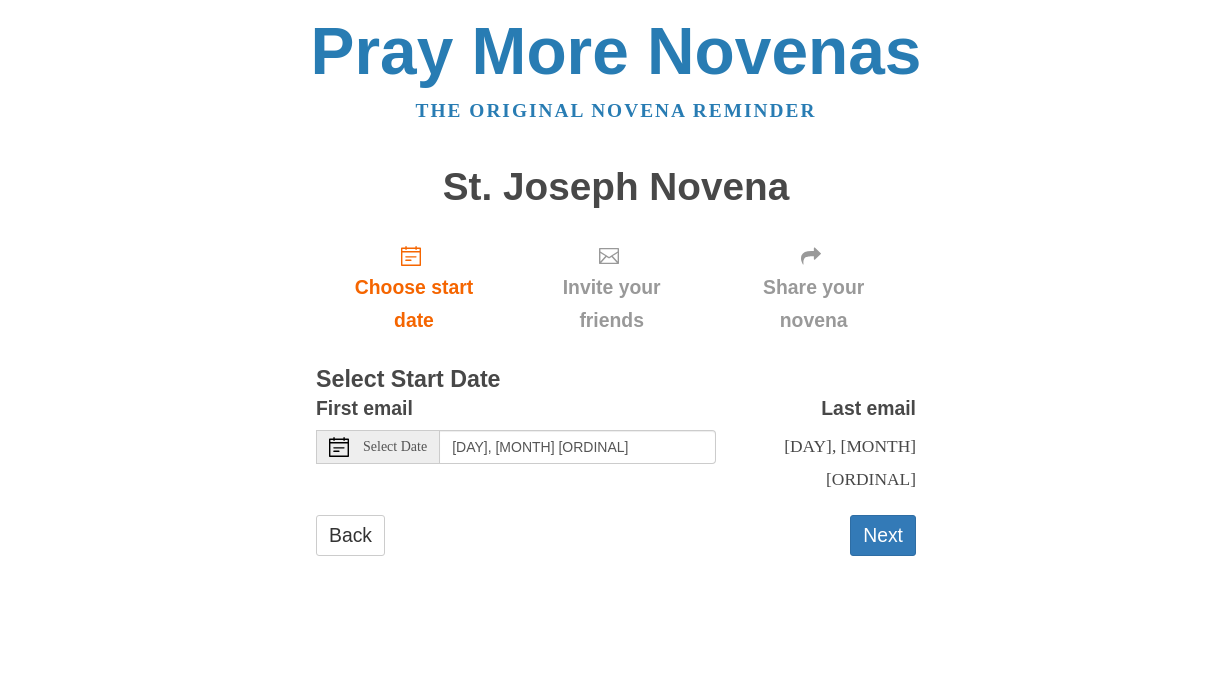 click on "Select Date" at bounding box center (395, 447) 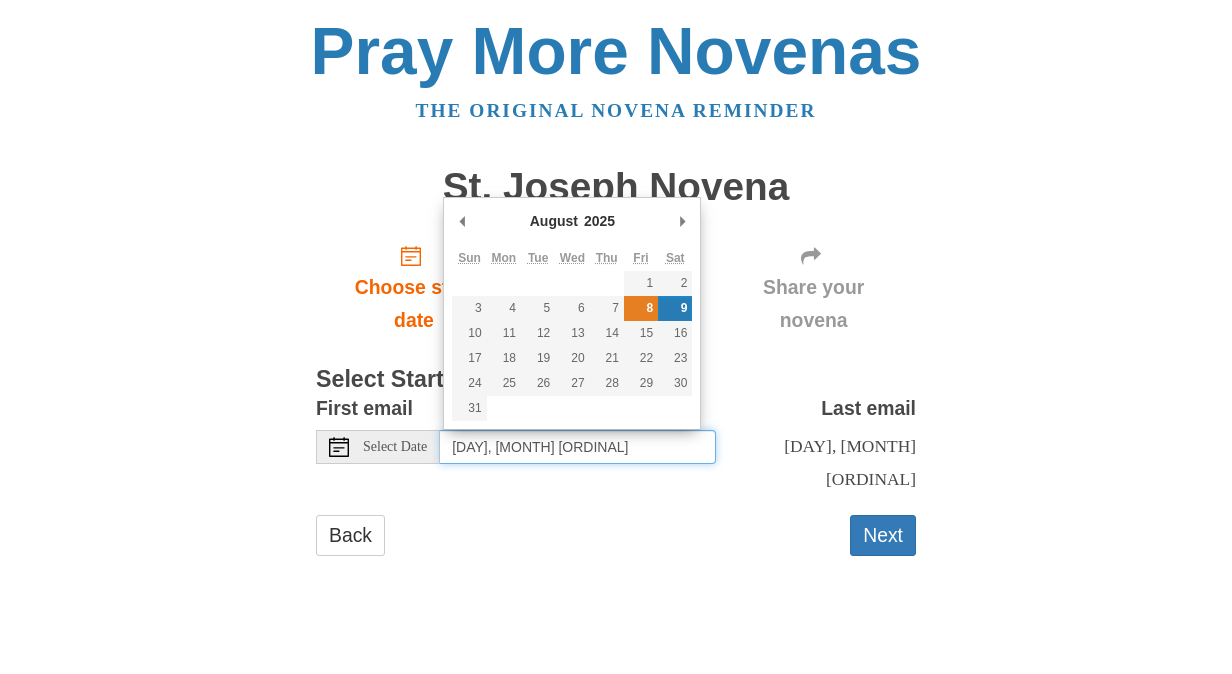 type on "[DAY], [MONTH] [ORDINAL]" 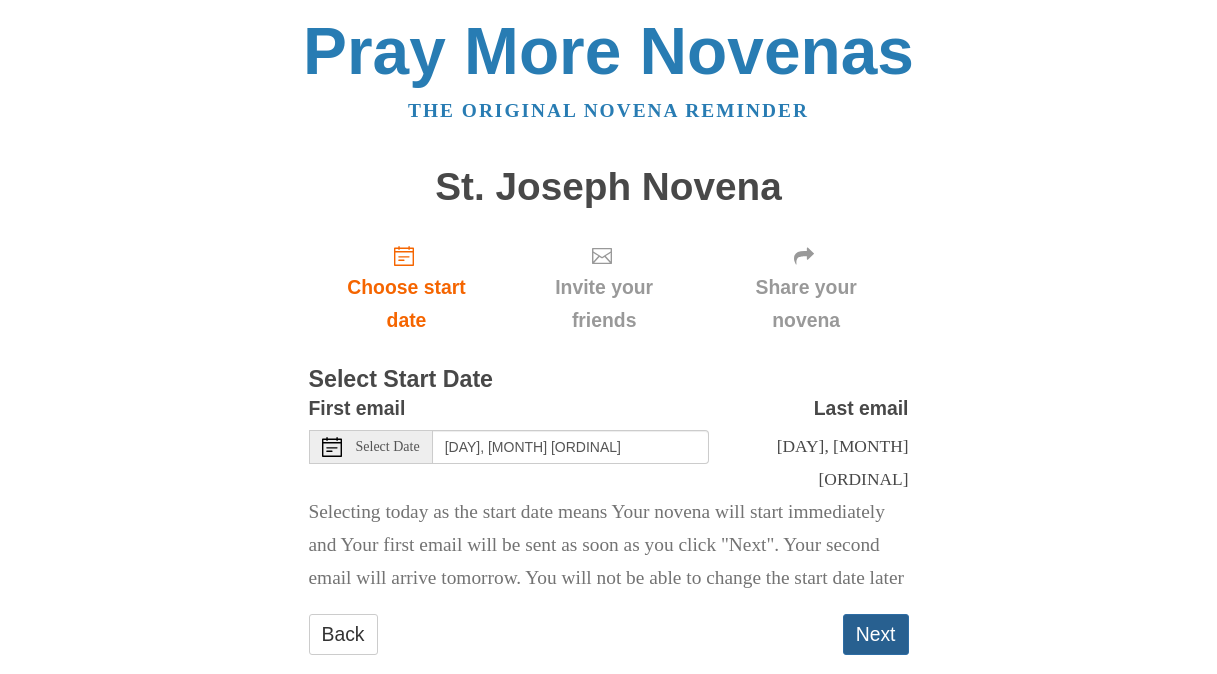 click on "Next" at bounding box center (876, 634) 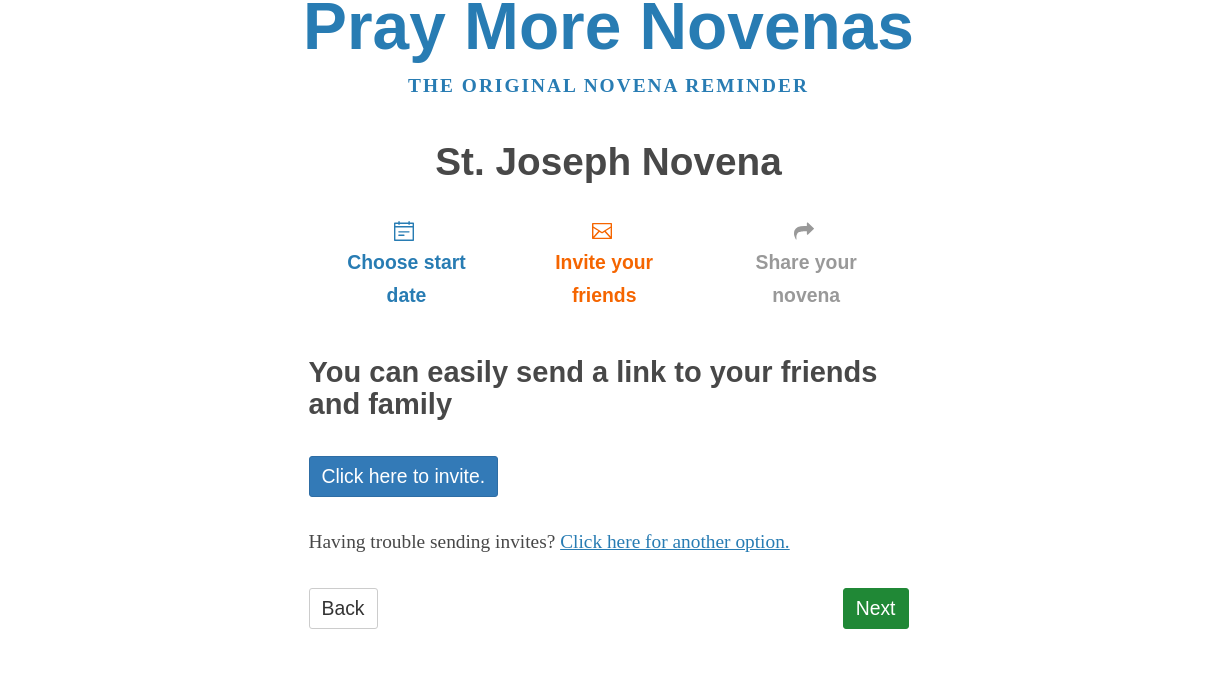scroll, scrollTop: 38, scrollLeft: 0, axis: vertical 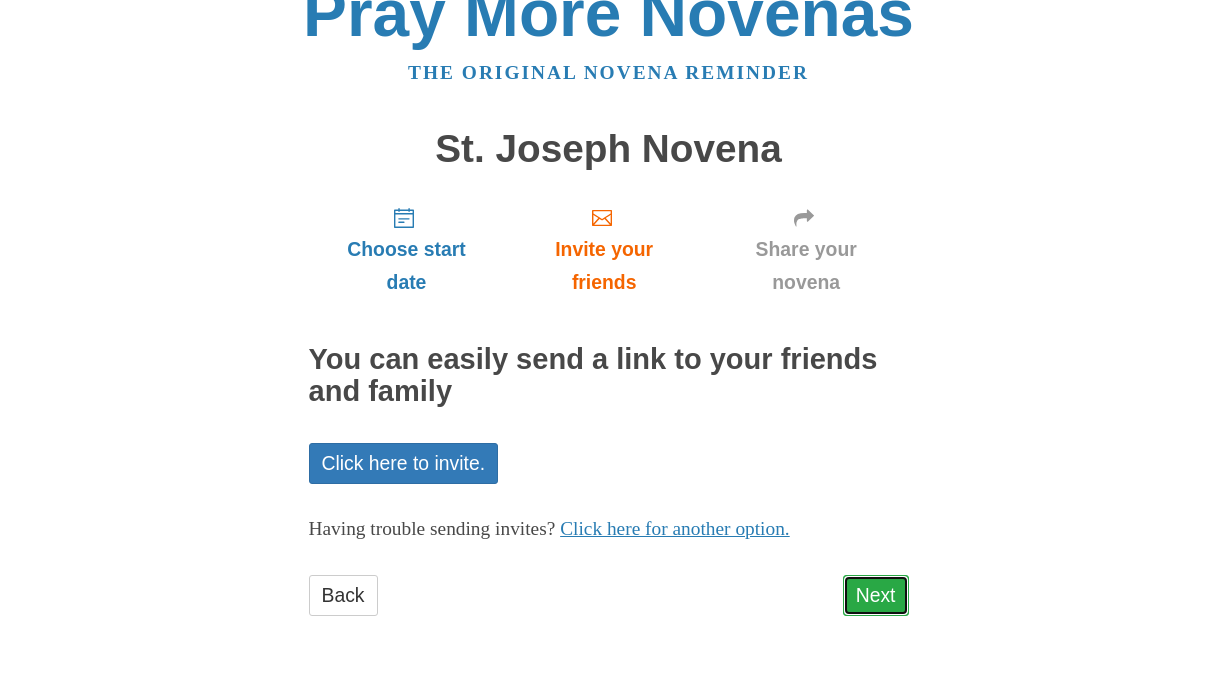 click on "Next" at bounding box center [876, 595] 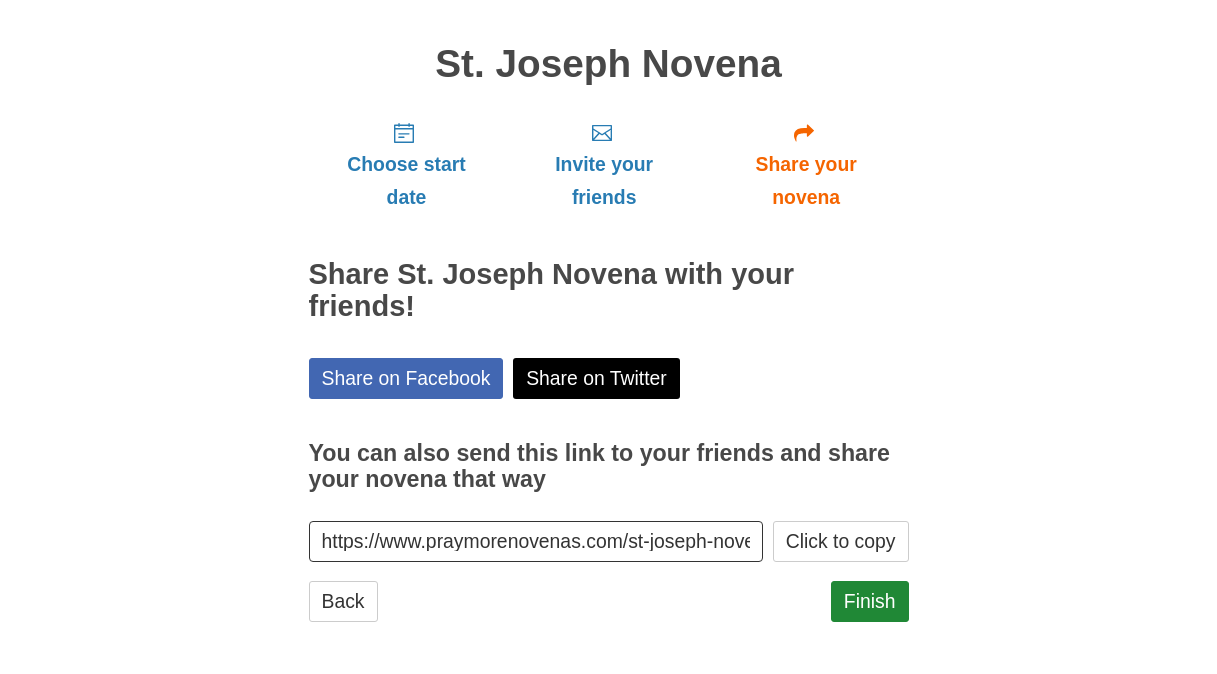 scroll, scrollTop: 129, scrollLeft: 0, axis: vertical 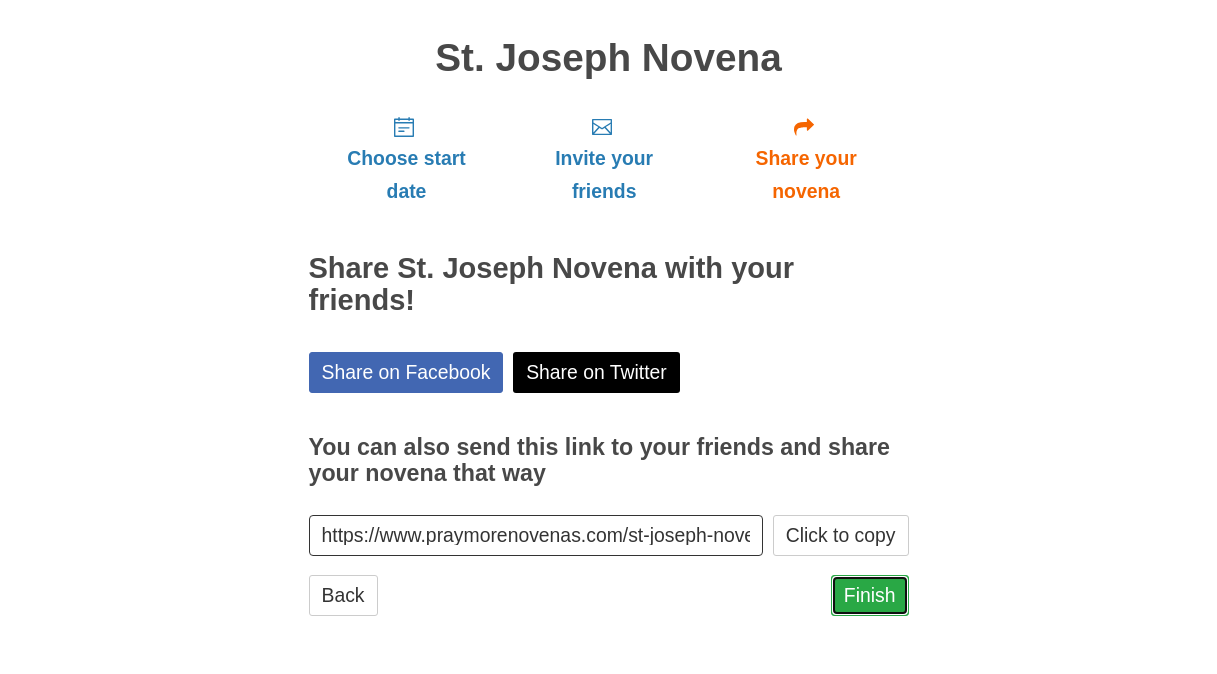 click on "Finish" at bounding box center (870, 595) 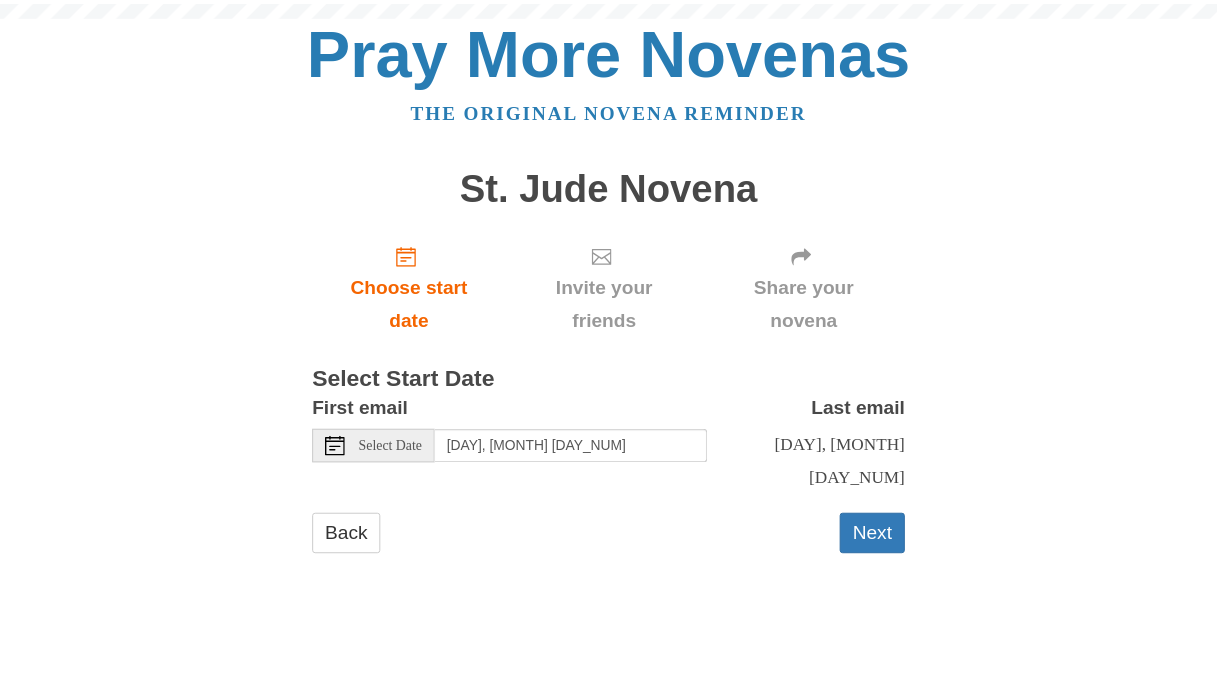 scroll, scrollTop: 0, scrollLeft: 0, axis: both 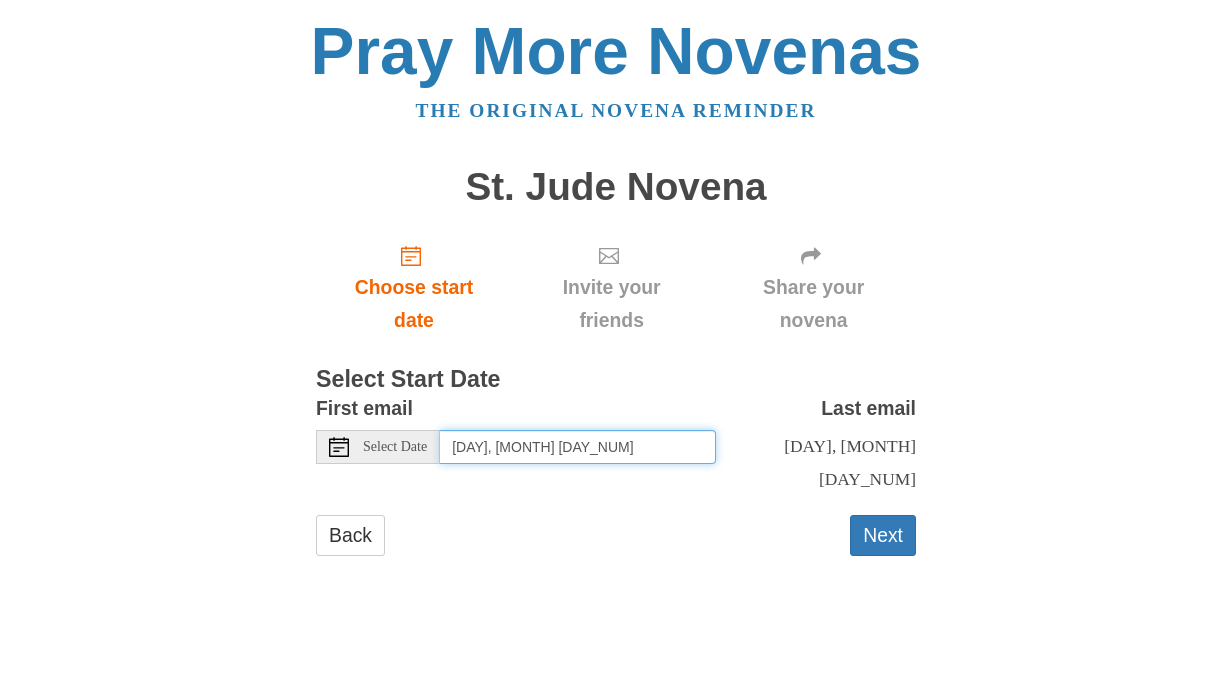 click on "[DAY], [MONTH] [DAY_NUM]" at bounding box center (578, 447) 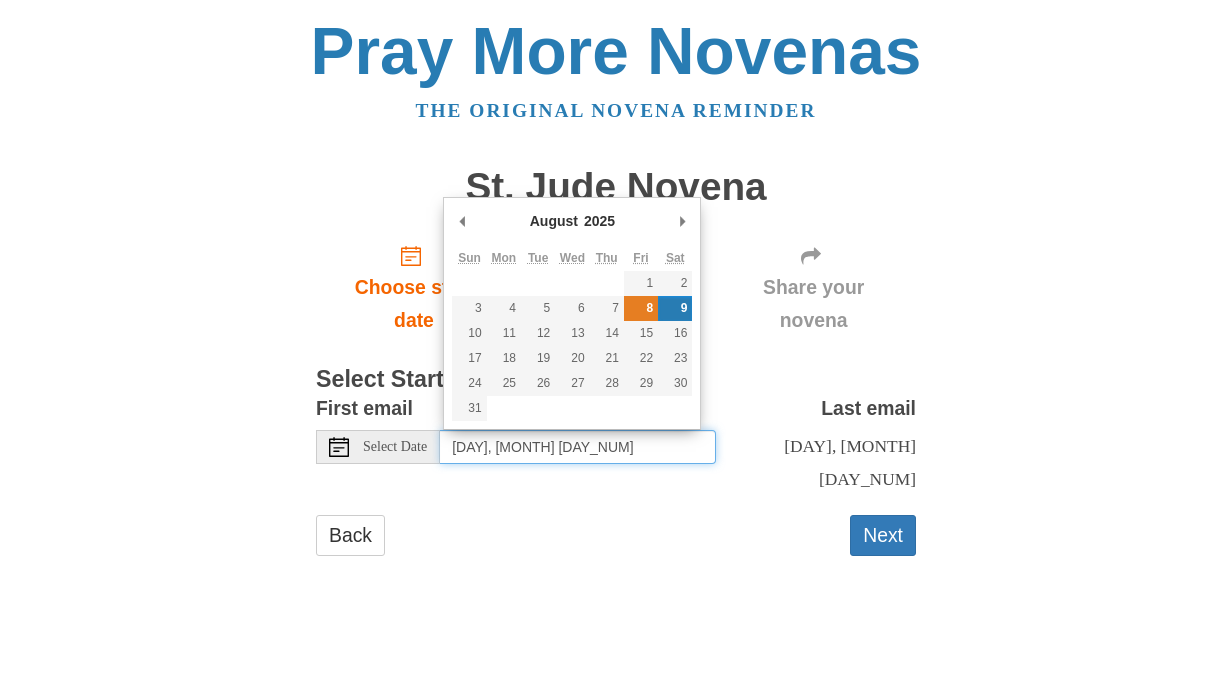 type on "[DAY], [MONTH] [DAY_NUM]" 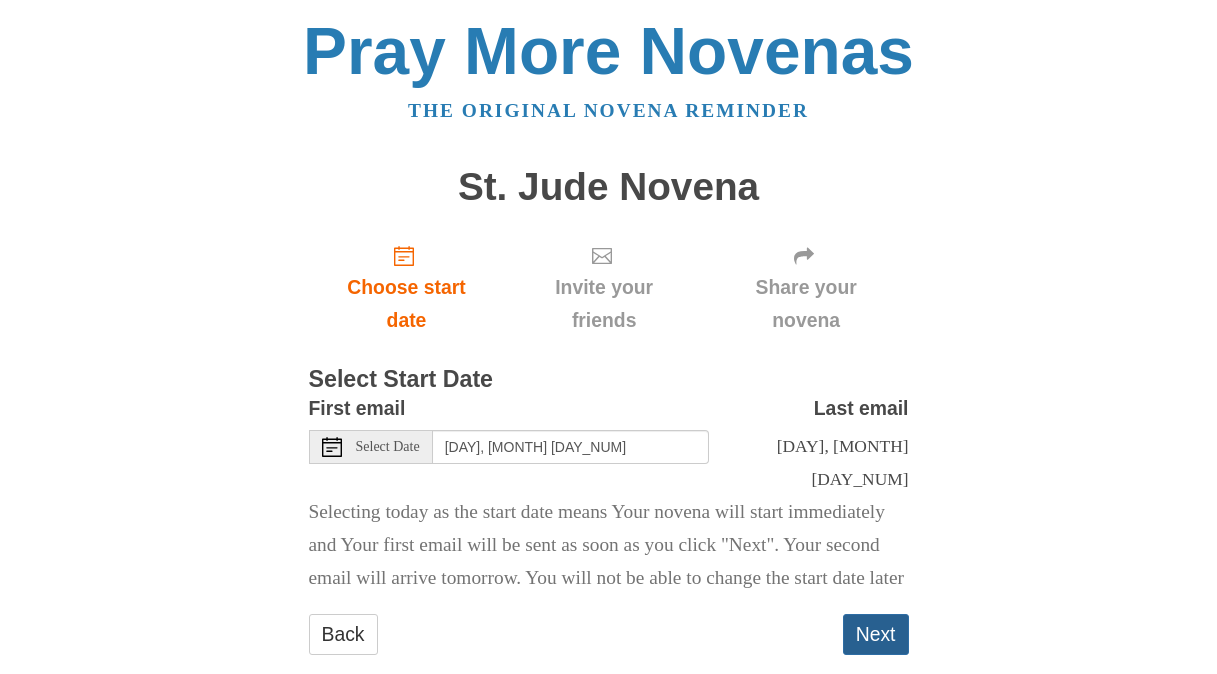 click on "Next" at bounding box center (876, 634) 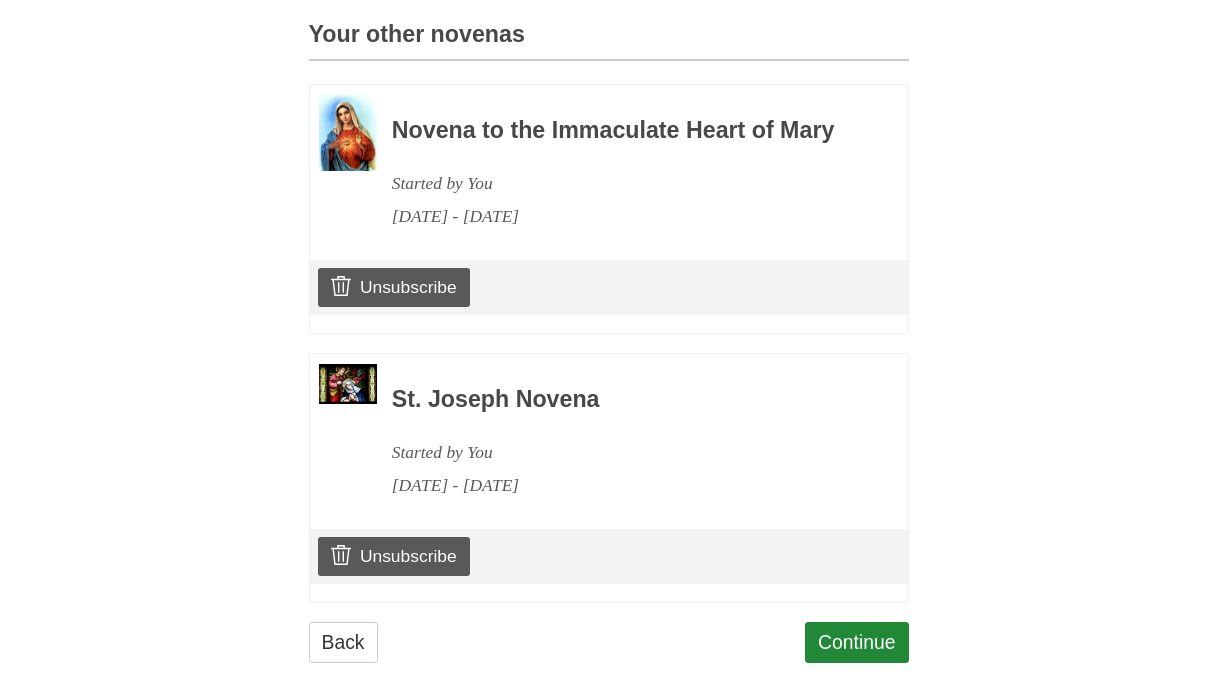 scroll, scrollTop: 952, scrollLeft: 0, axis: vertical 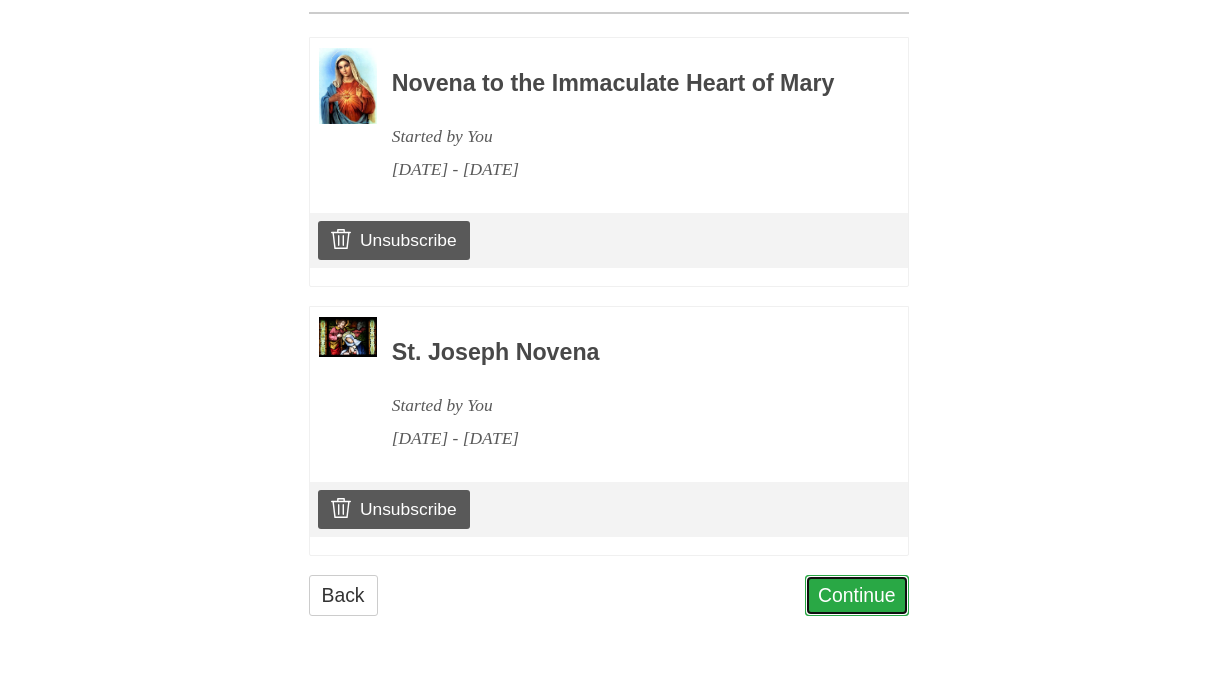 click on "Continue" at bounding box center [857, 595] 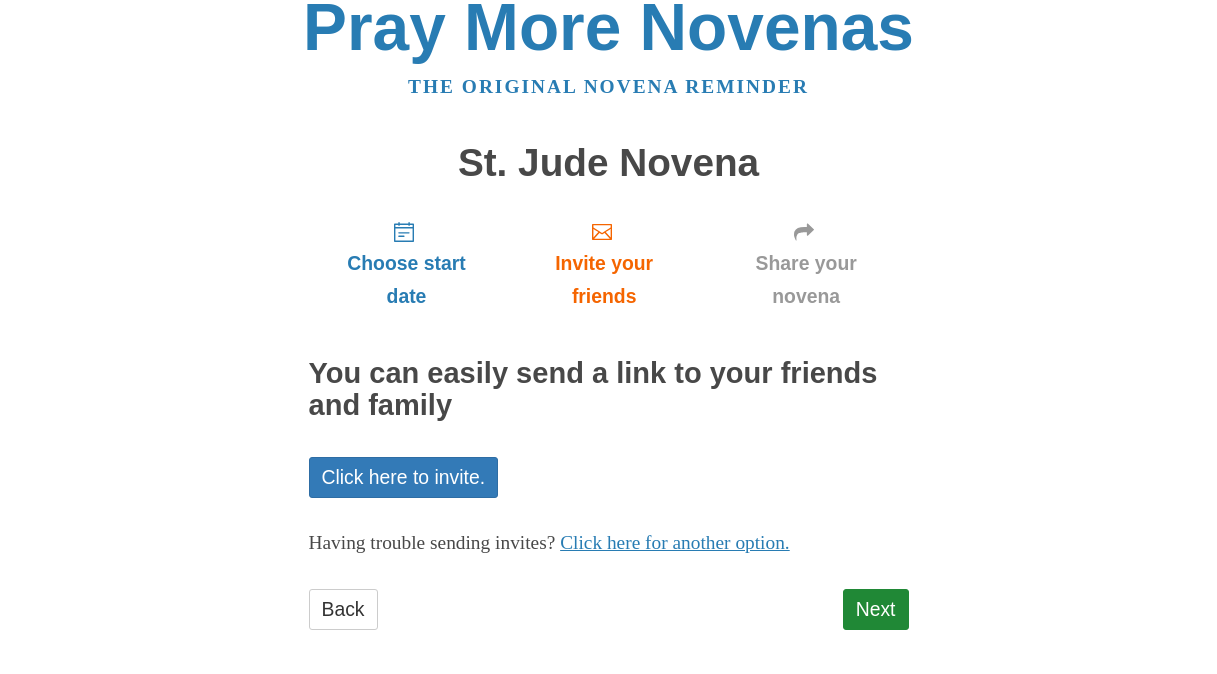 scroll, scrollTop: 38, scrollLeft: 0, axis: vertical 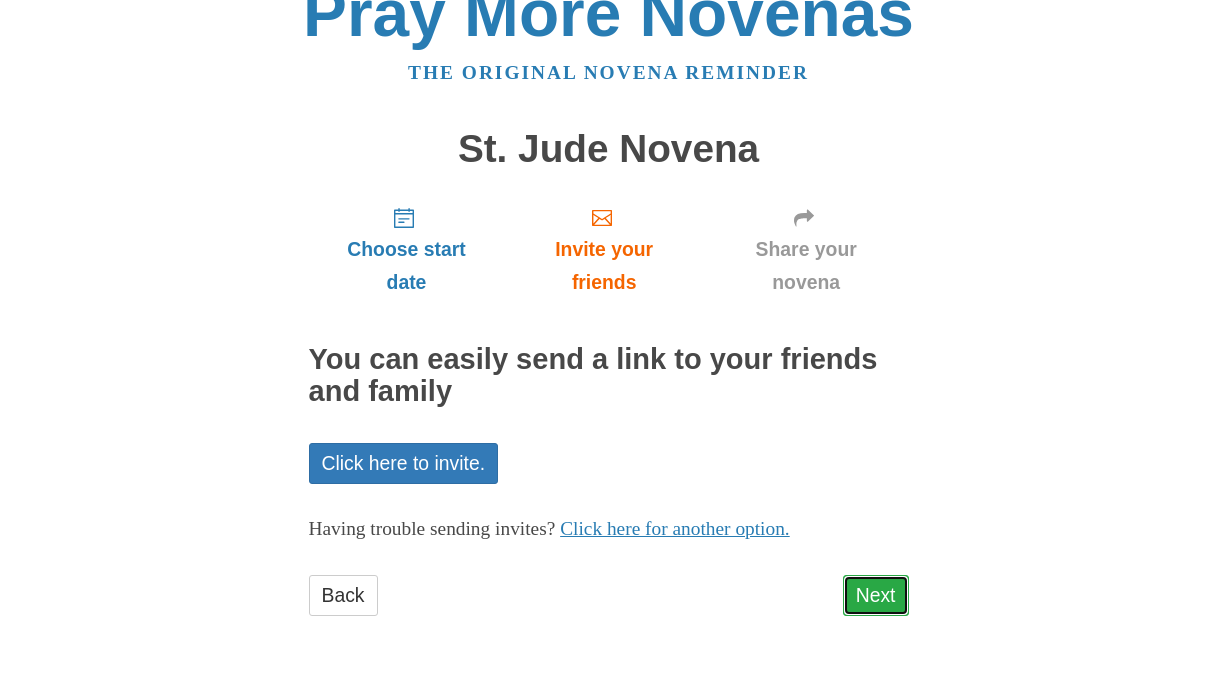 click on "Next" at bounding box center [876, 595] 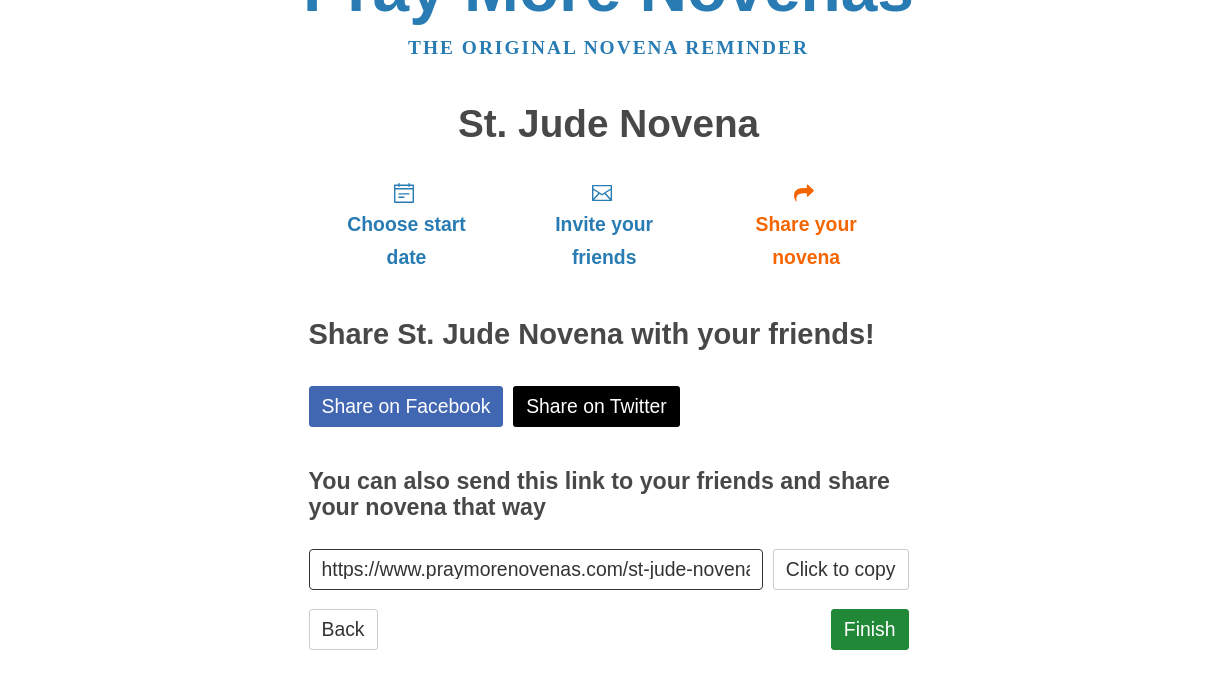 scroll, scrollTop: 97, scrollLeft: 0, axis: vertical 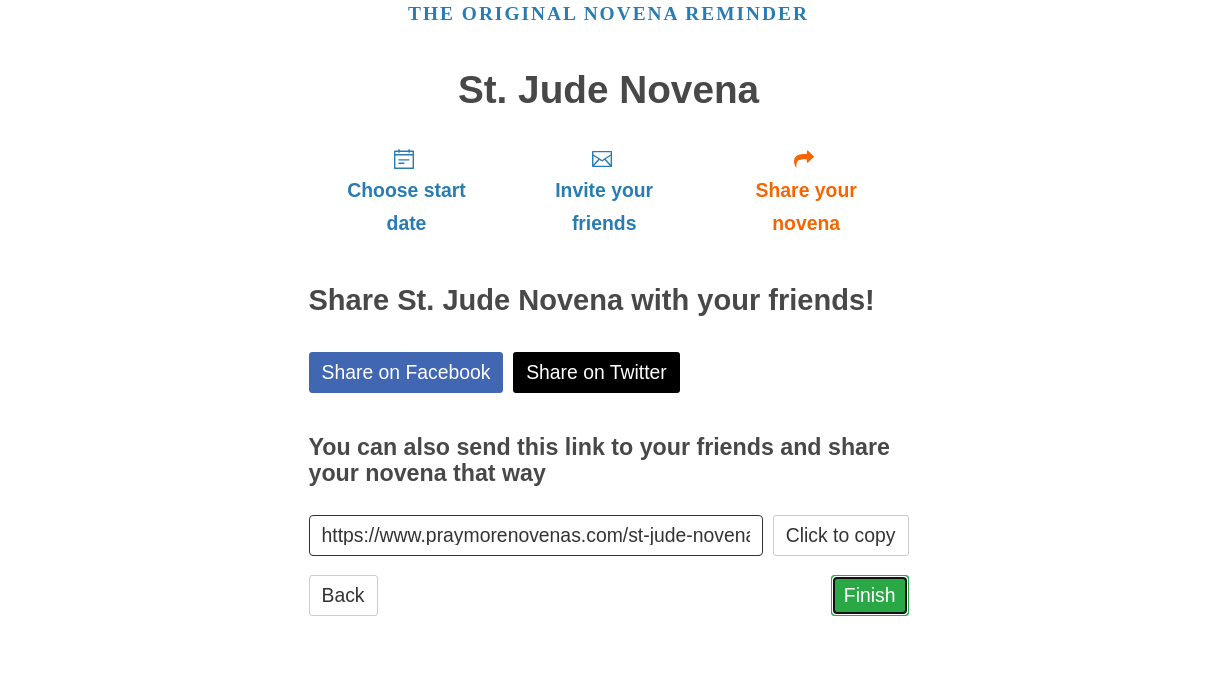 click on "Finish" at bounding box center [870, 595] 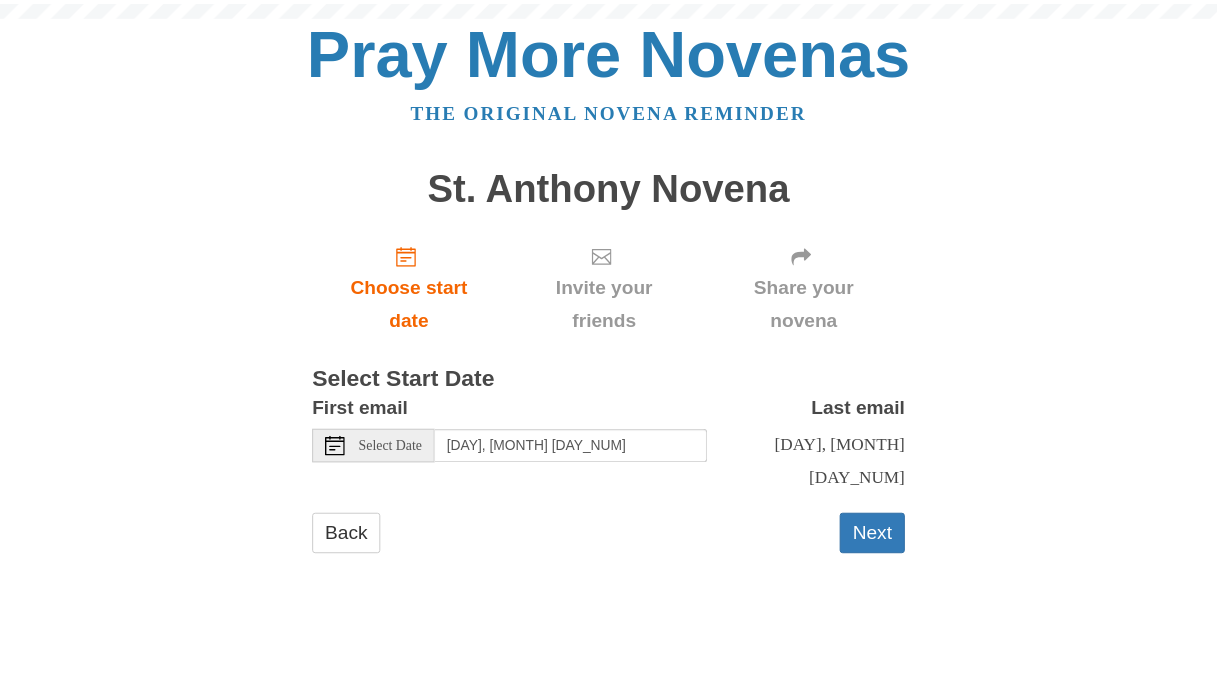scroll, scrollTop: 0, scrollLeft: 0, axis: both 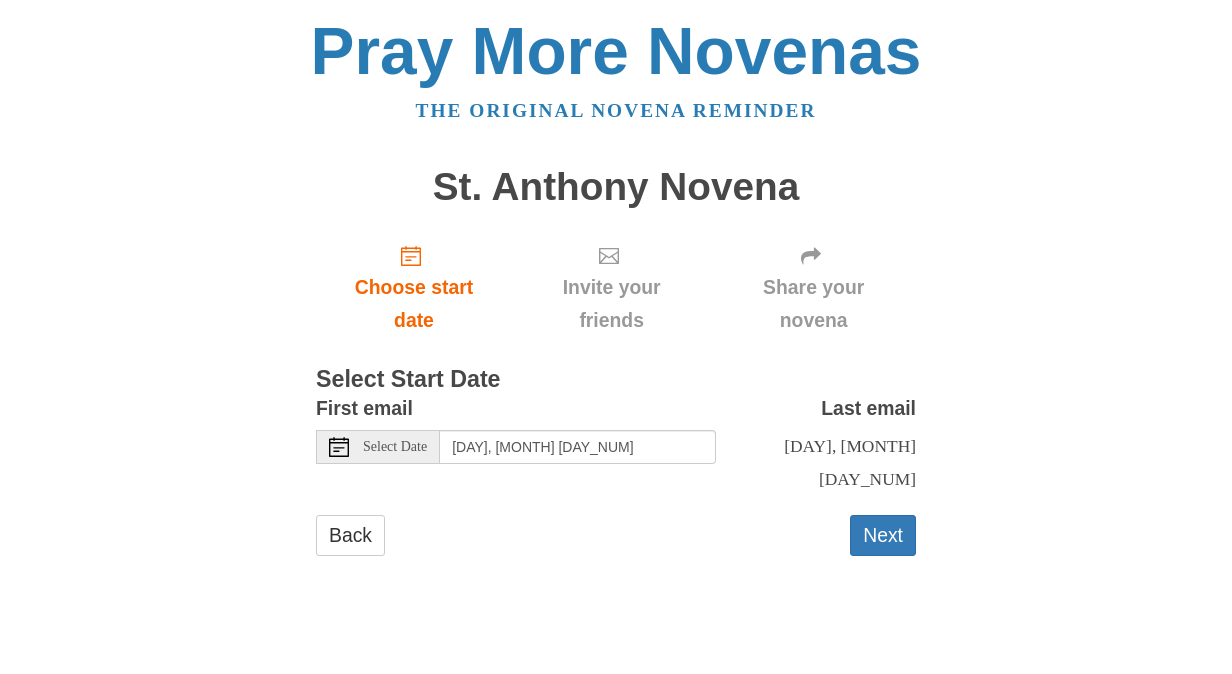 click on "Select Date" at bounding box center [395, 447] 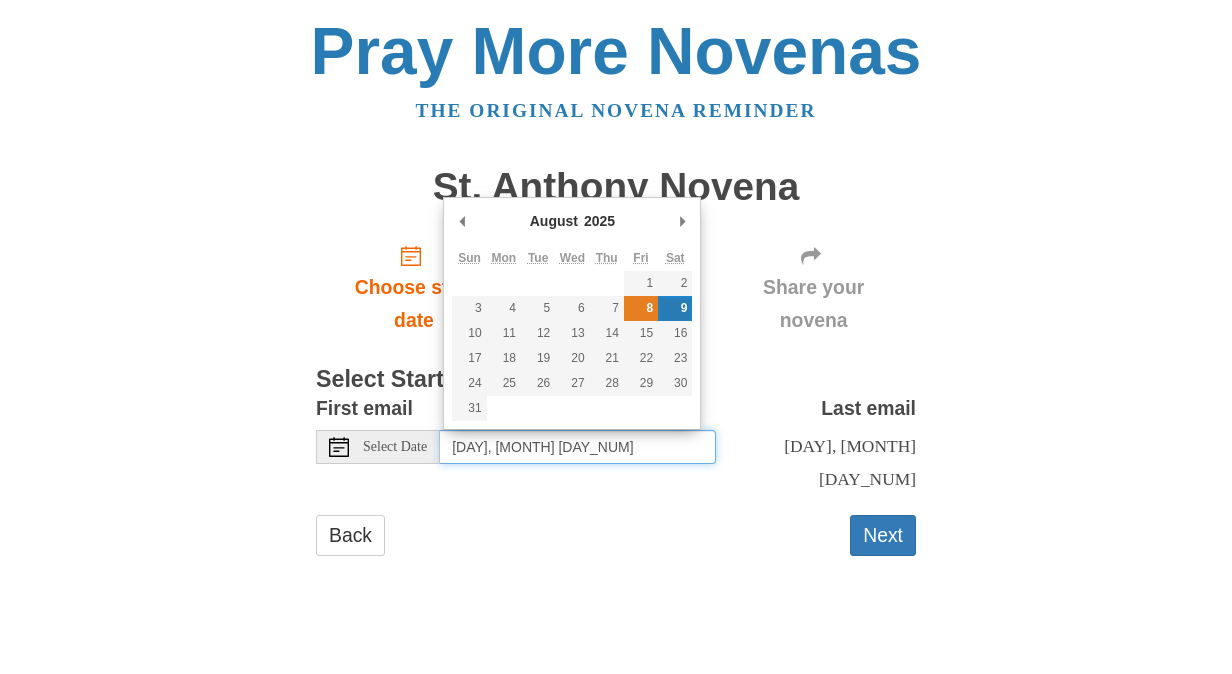 type on "[DAY], [MONTH] [DAY_NUM]" 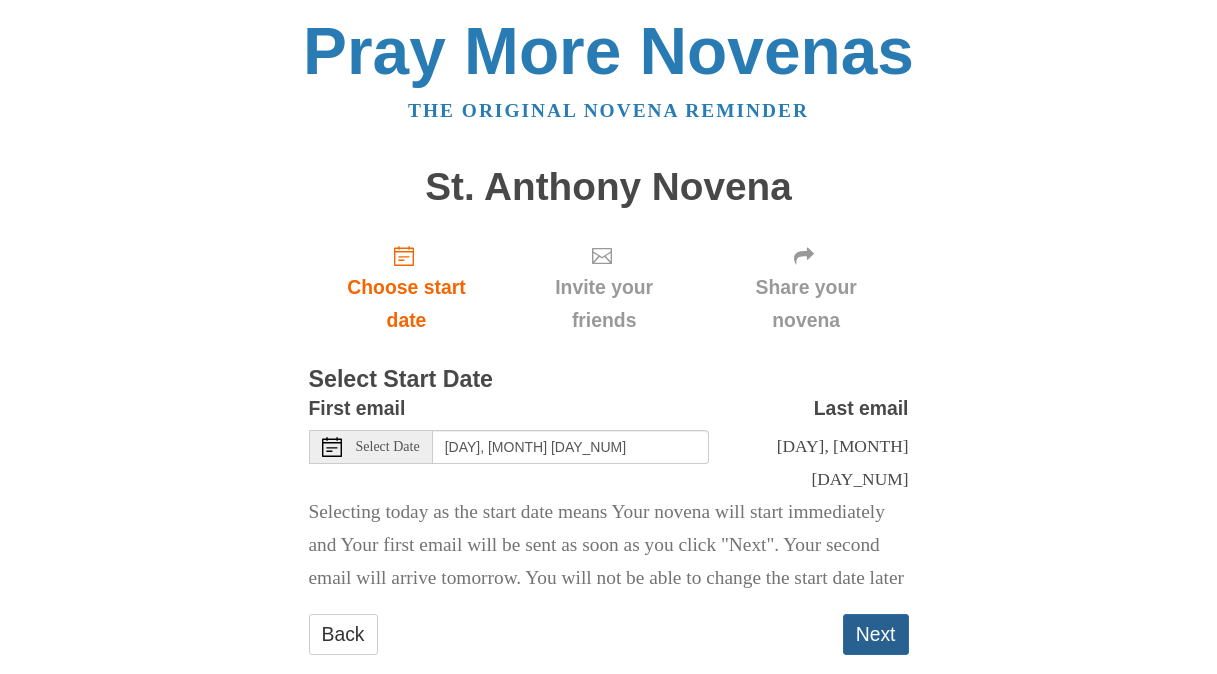 click on "Next" at bounding box center (876, 634) 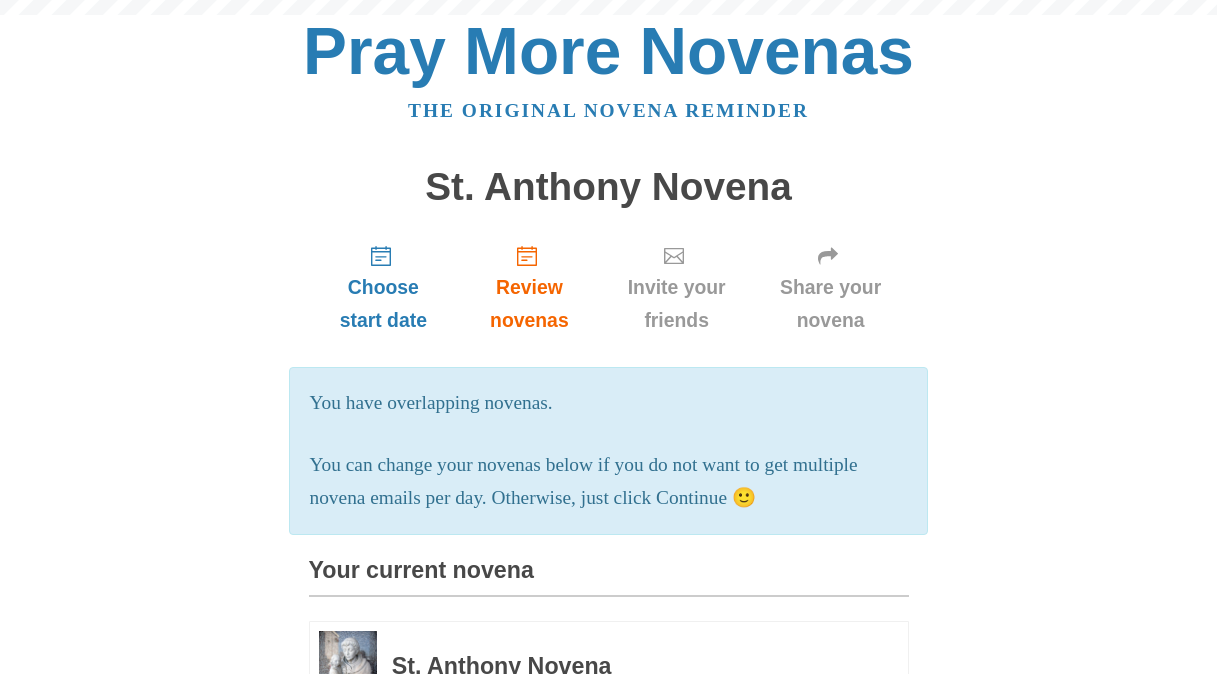 scroll, scrollTop: 0, scrollLeft: 0, axis: both 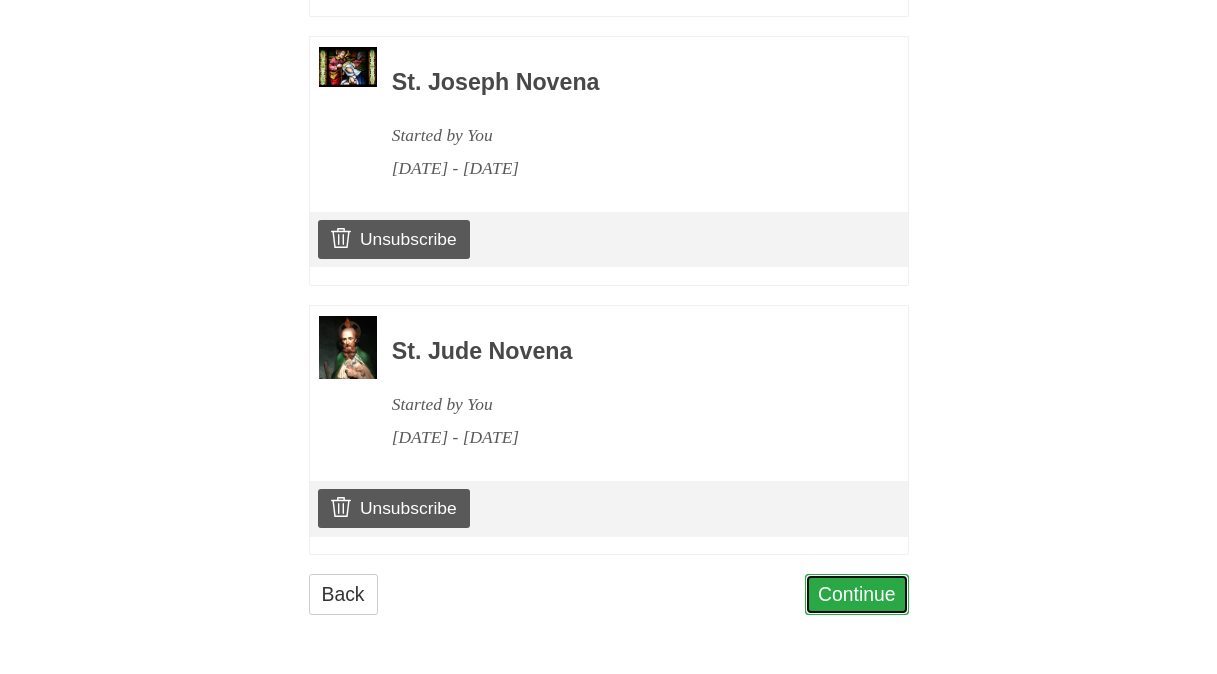 click on "Continue" at bounding box center [857, 594] 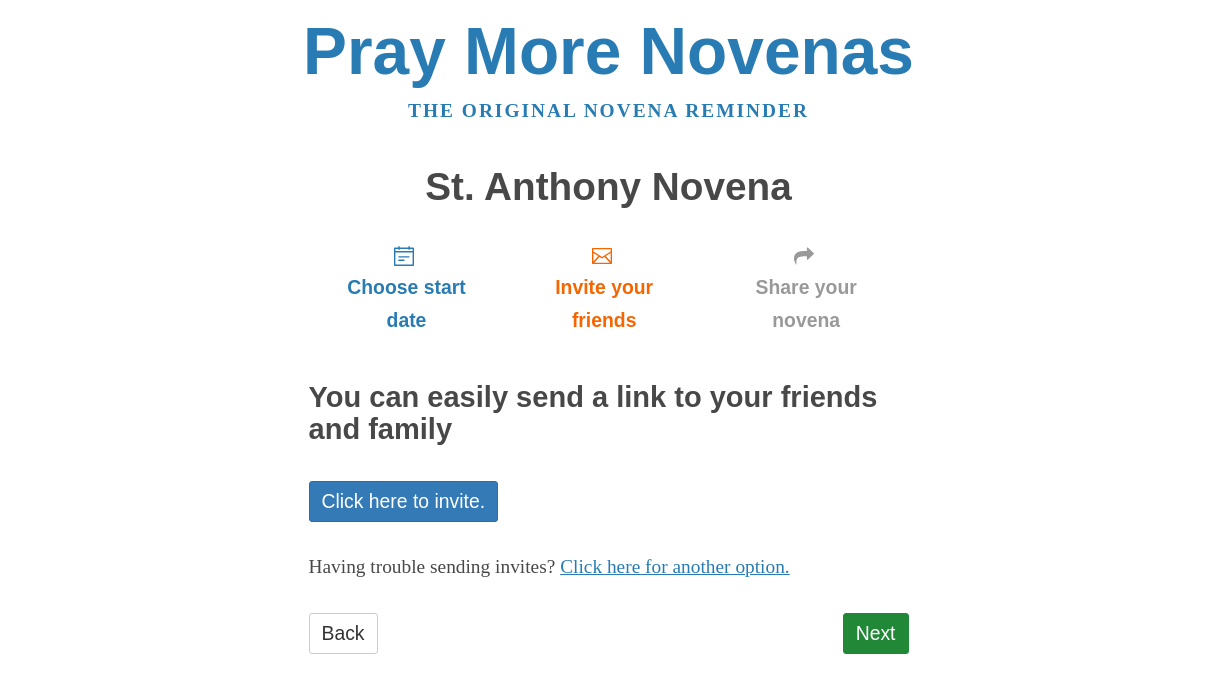 scroll, scrollTop: 38, scrollLeft: 0, axis: vertical 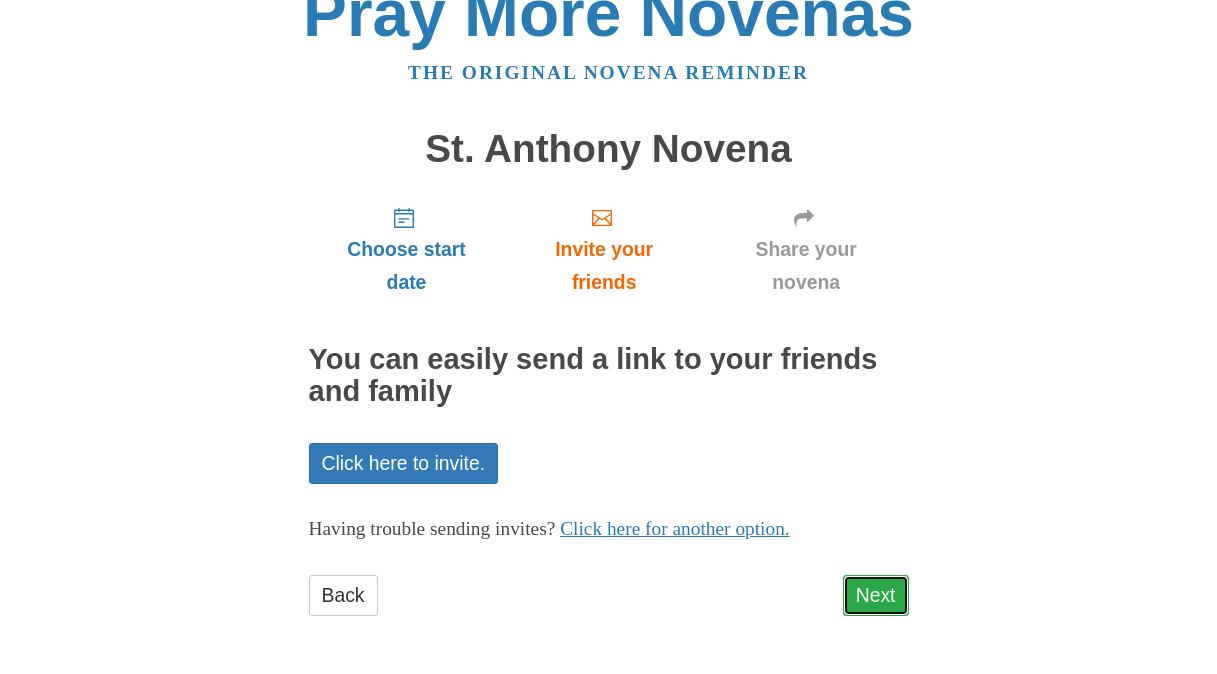 click on "Next" at bounding box center [876, 595] 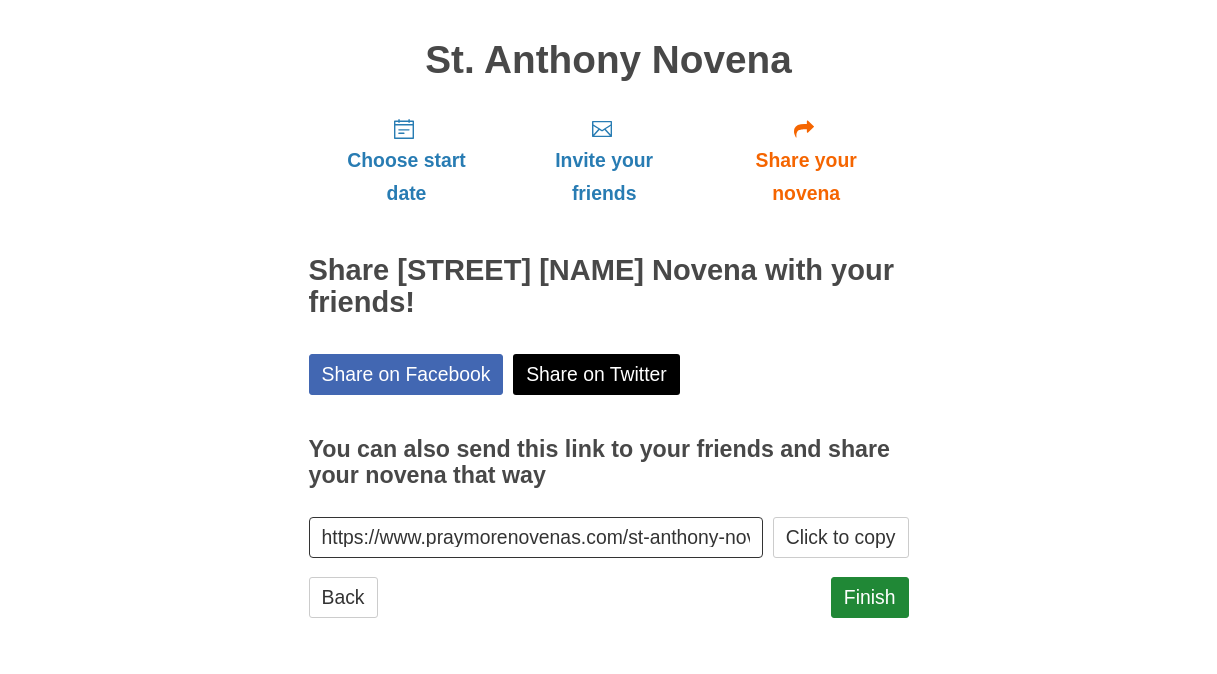 scroll, scrollTop: 129, scrollLeft: 0, axis: vertical 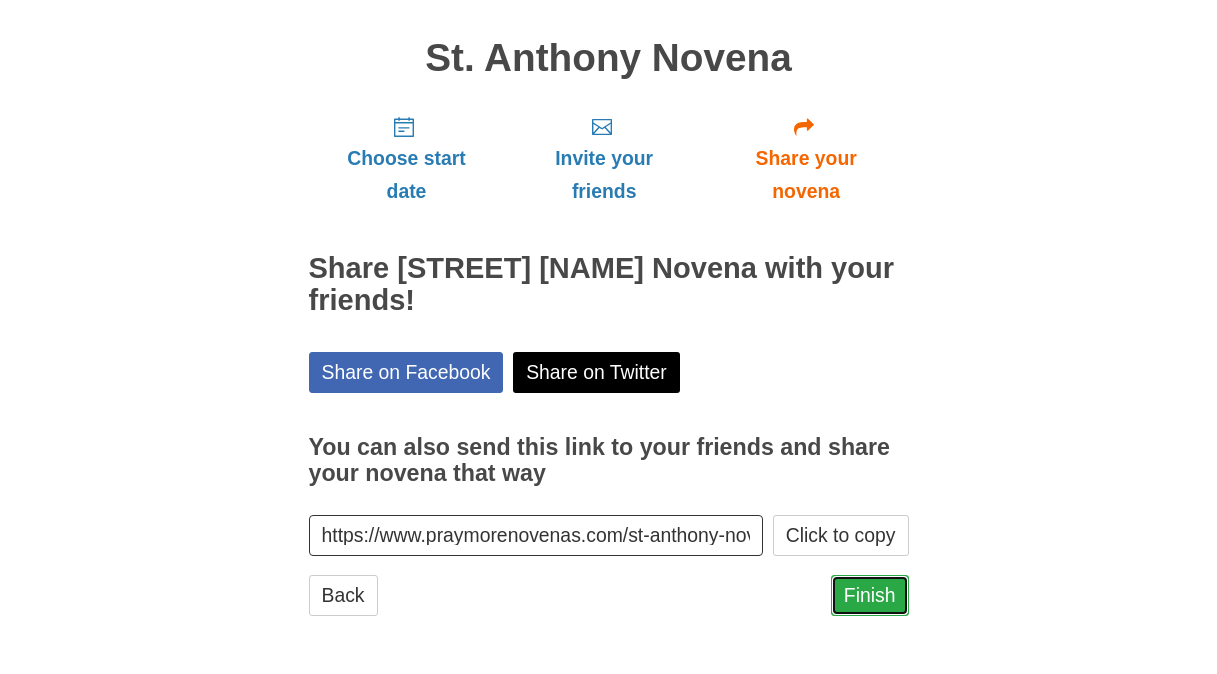 click on "Finish" at bounding box center (870, 595) 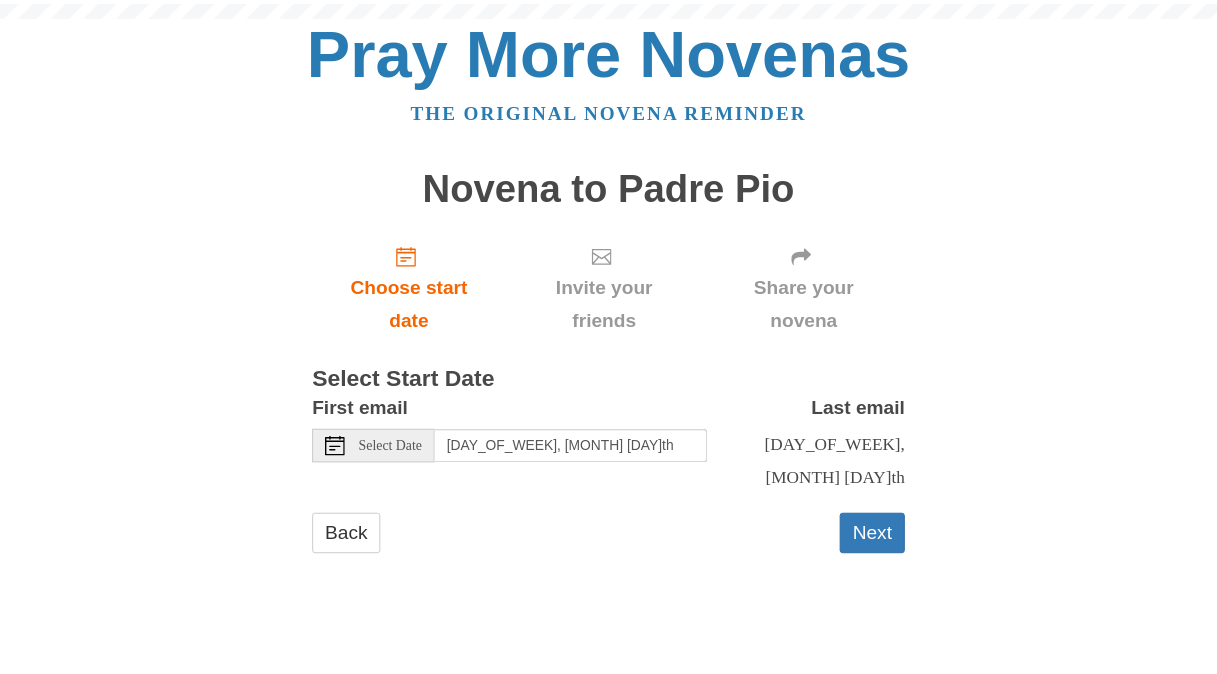 scroll, scrollTop: 0, scrollLeft: 0, axis: both 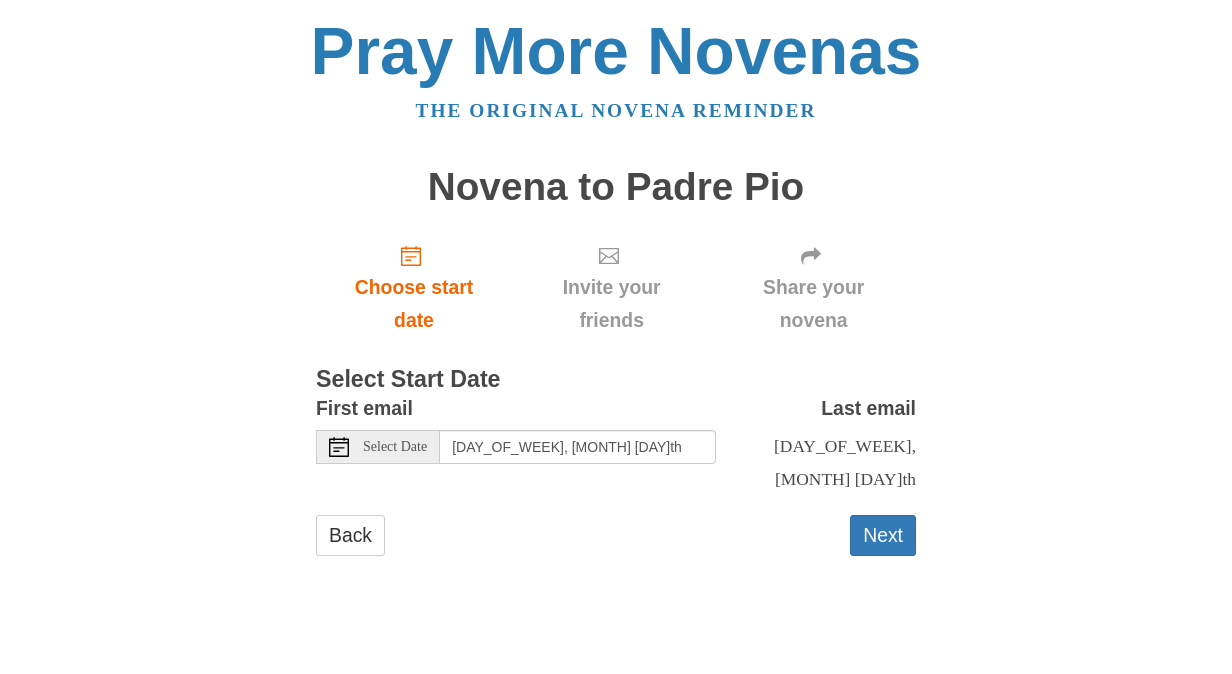click on "Select Date" at bounding box center [395, 447] 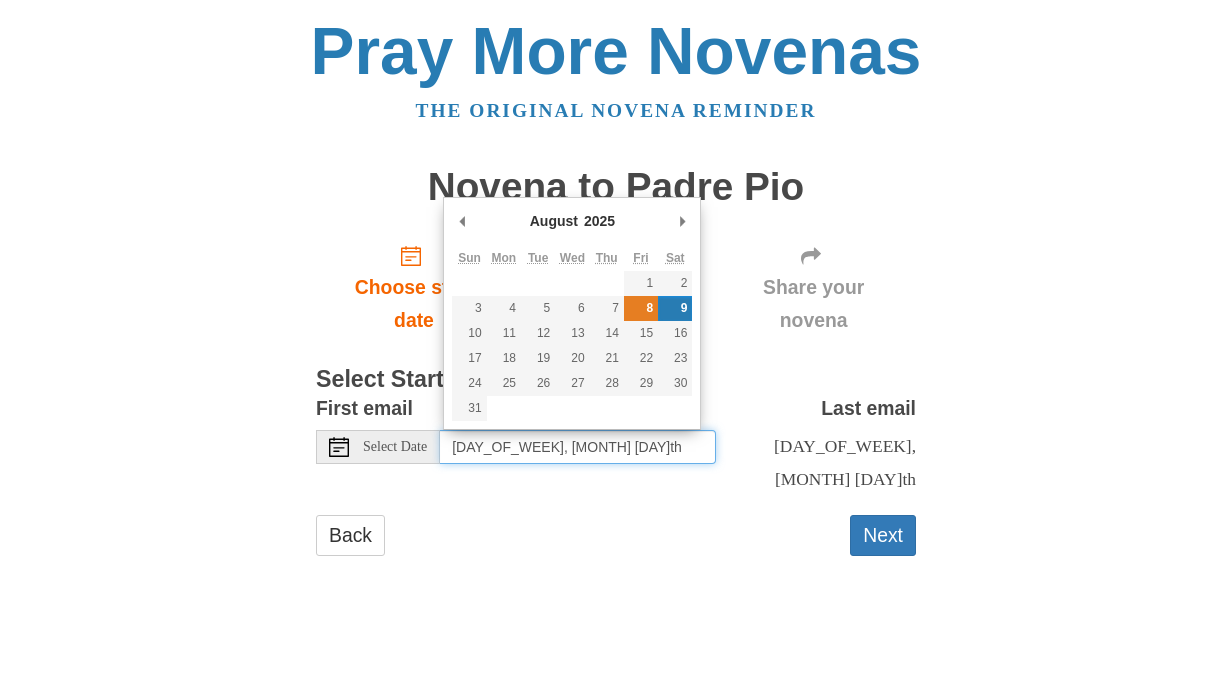 type on "Friday, August 8th" 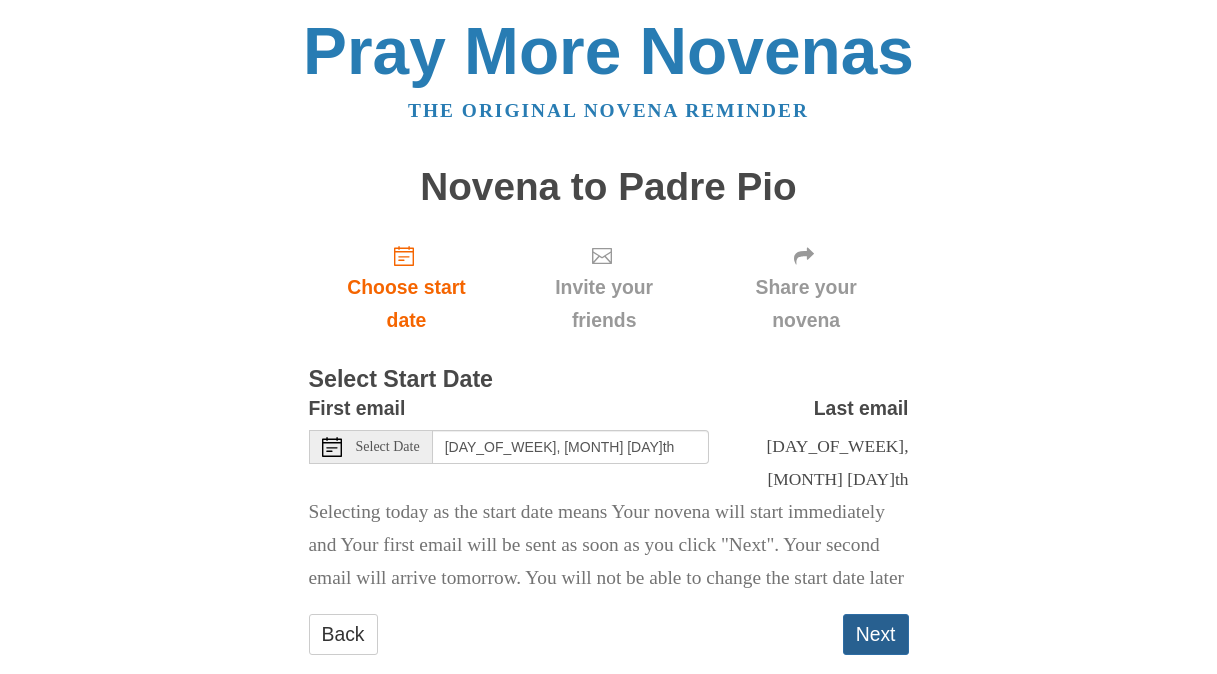 click on "Next" at bounding box center (876, 634) 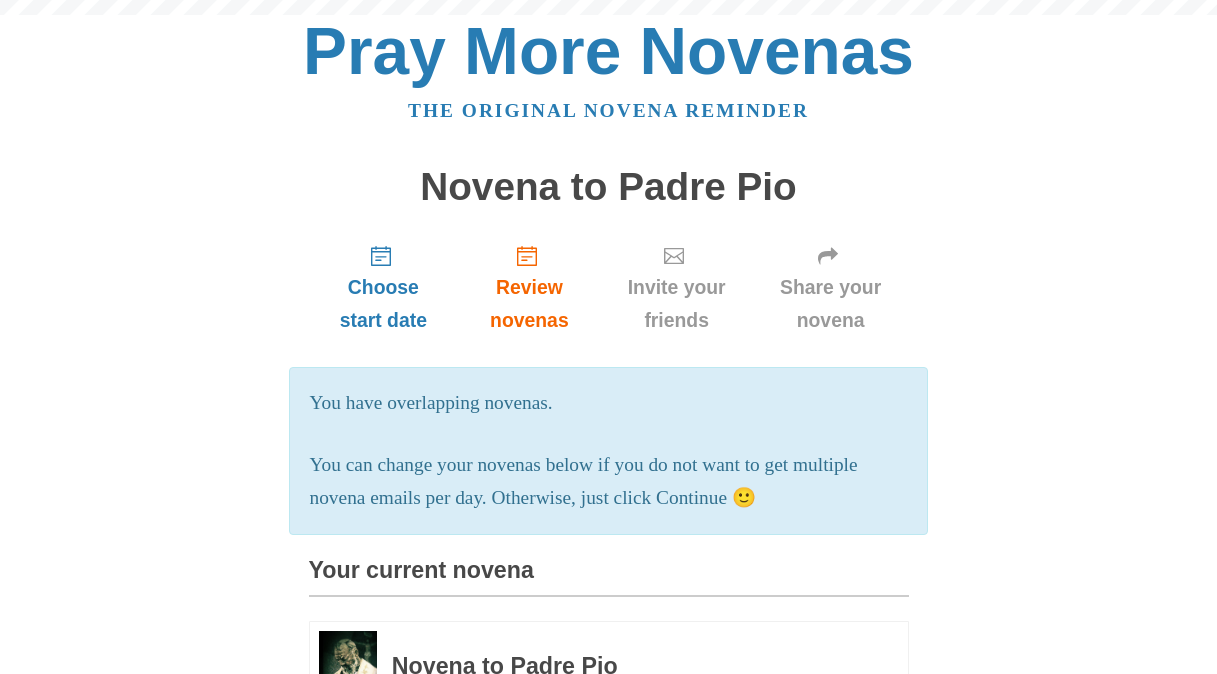 scroll, scrollTop: 0, scrollLeft: 0, axis: both 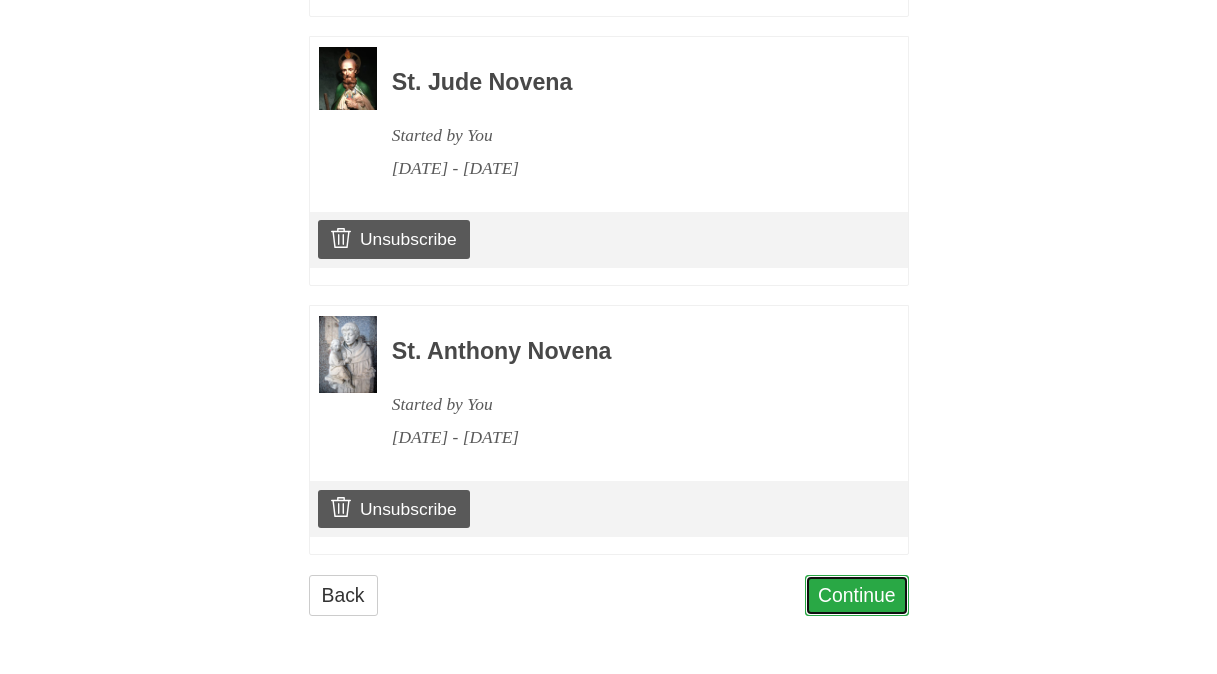 click on "Continue" at bounding box center (857, 595) 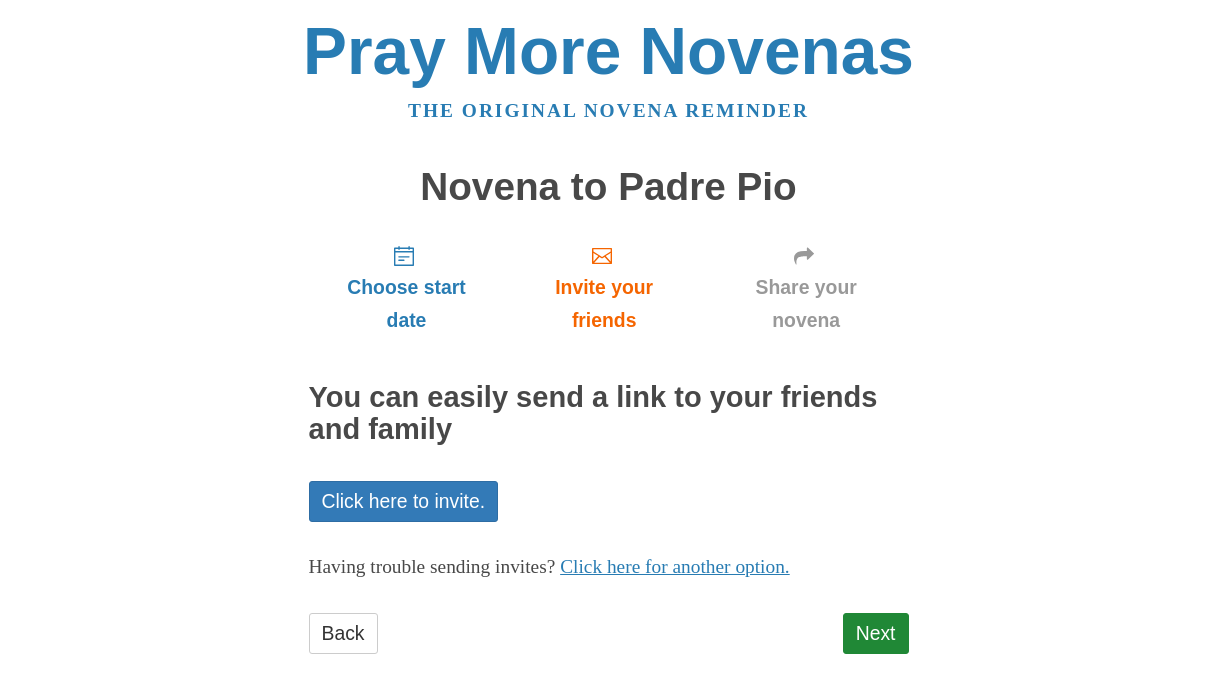 scroll, scrollTop: 38, scrollLeft: 0, axis: vertical 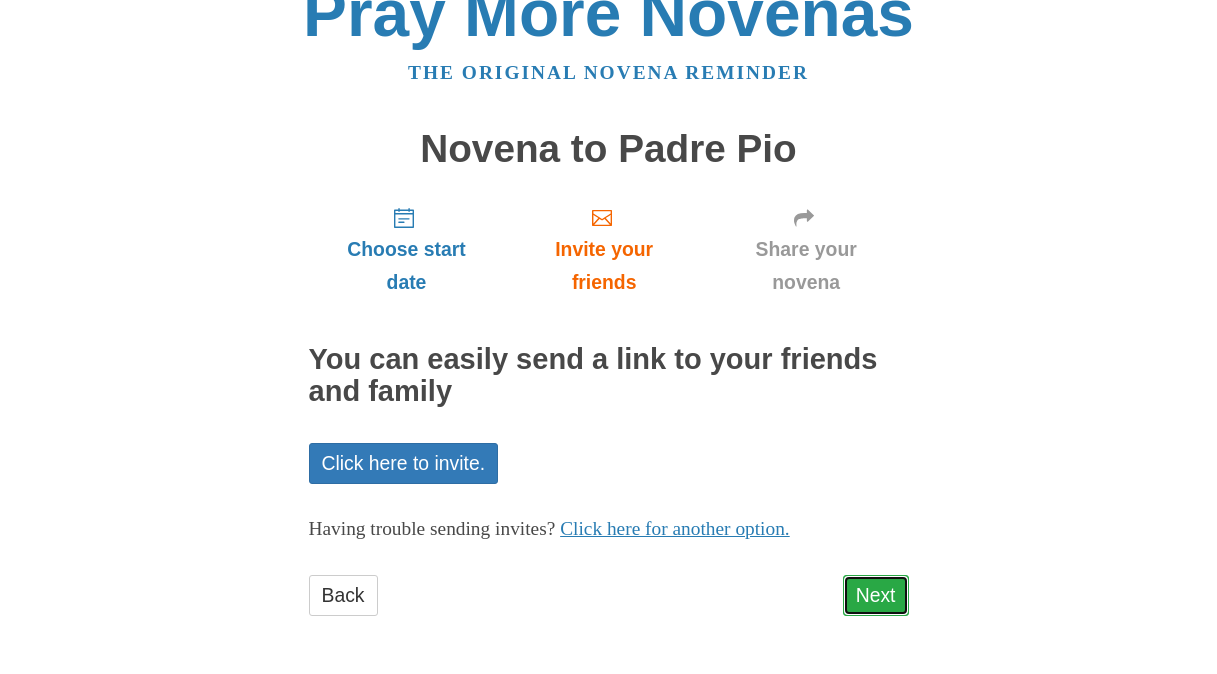 click on "Next" at bounding box center [876, 595] 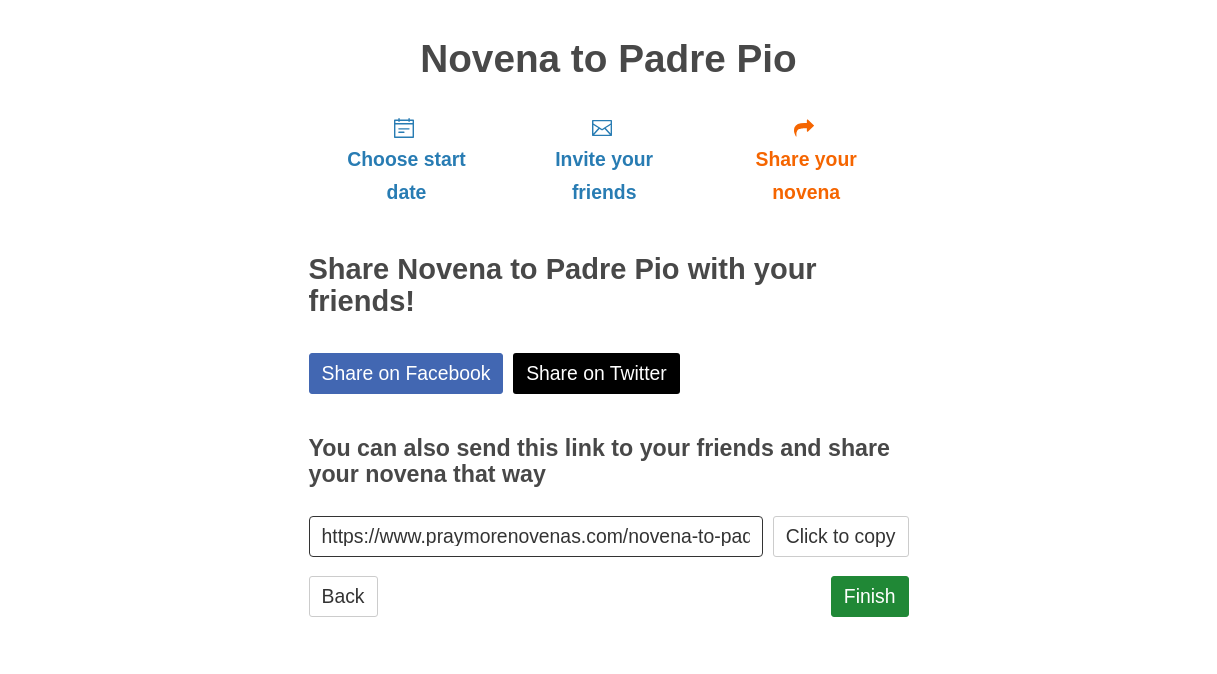 scroll, scrollTop: 129, scrollLeft: 0, axis: vertical 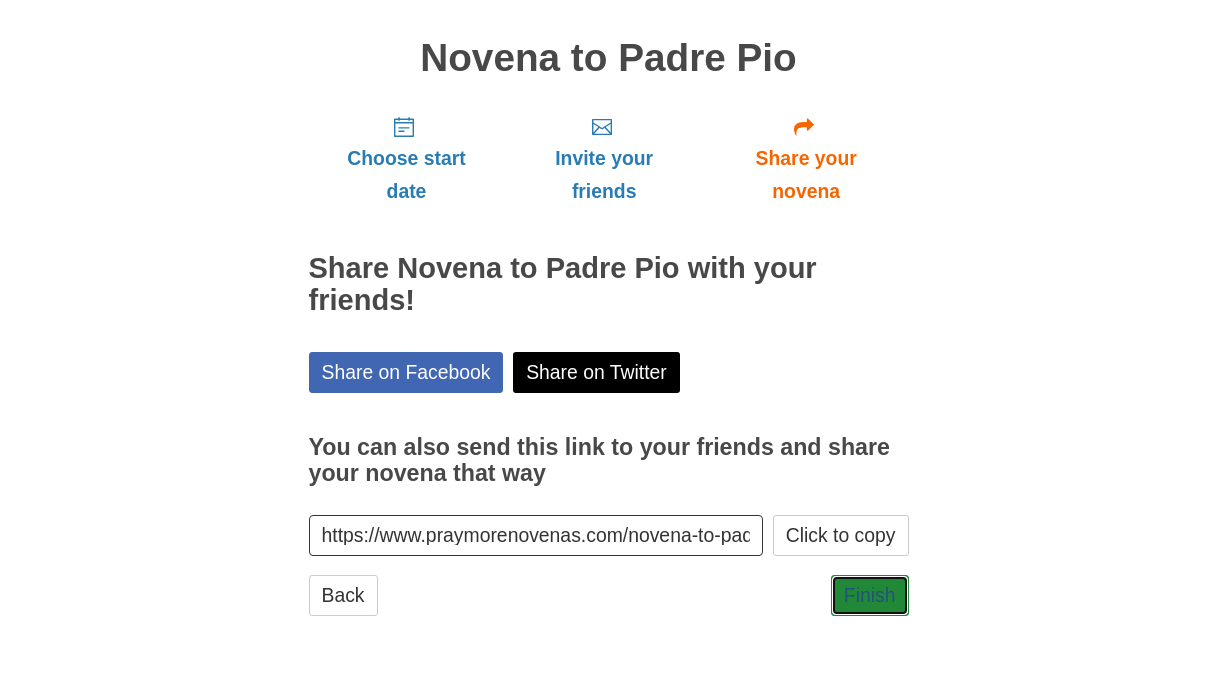 click on "Finish" at bounding box center (870, 595) 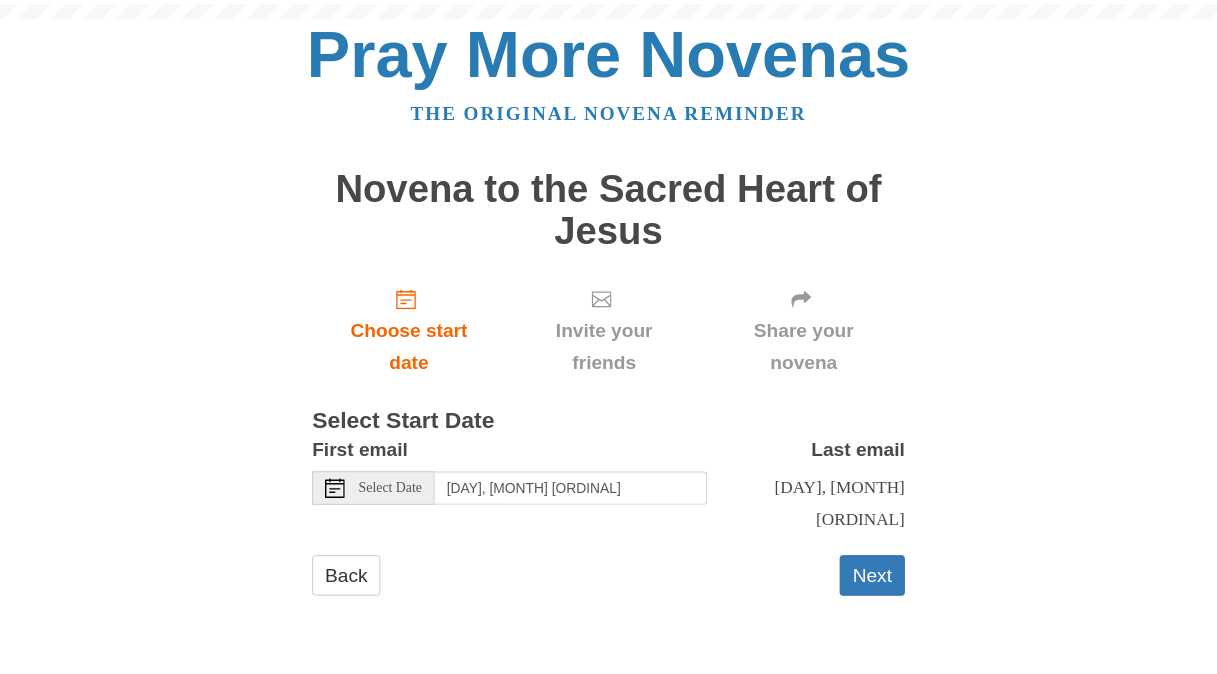 scroll, scrollTop: 0, scrollLeft: 0, axis: both 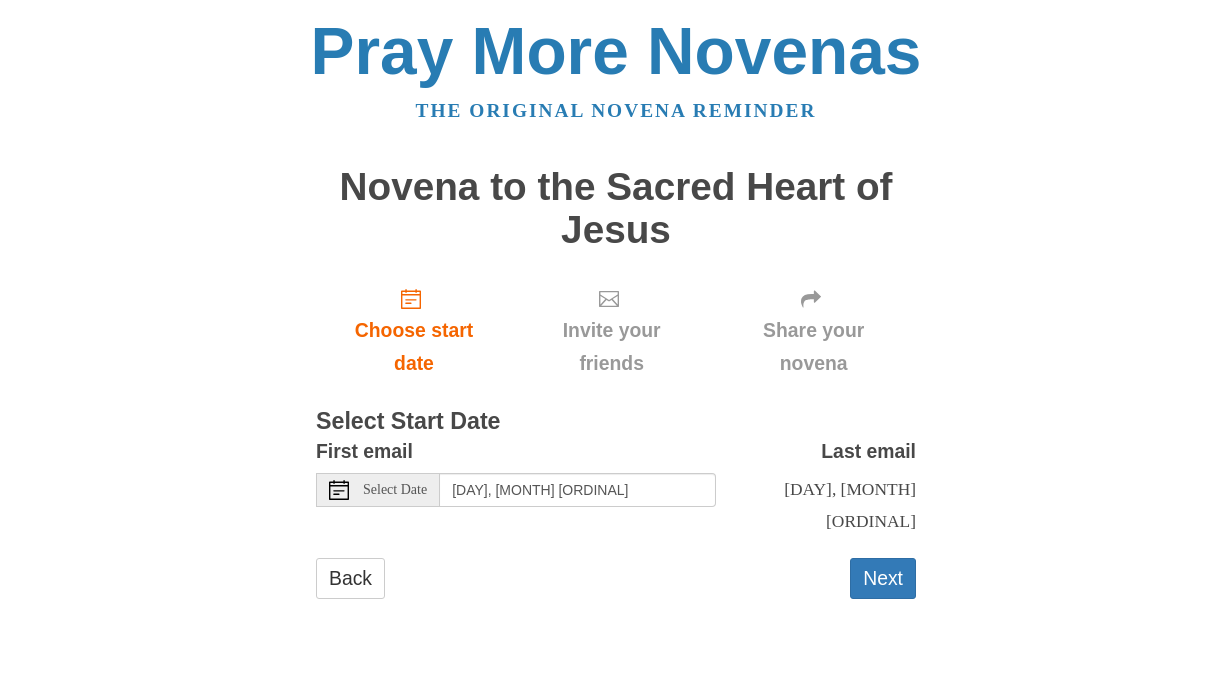 click on "Select Date" at bounding box center [395, 490] 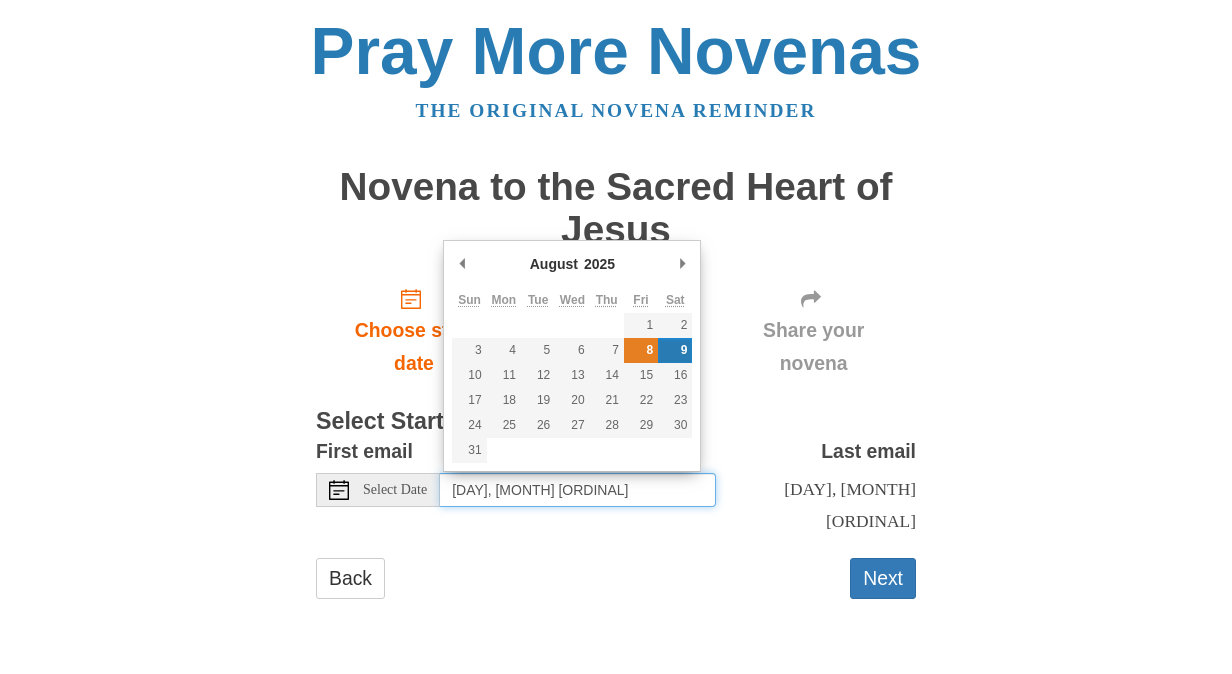 type on "Friday, August 8th" 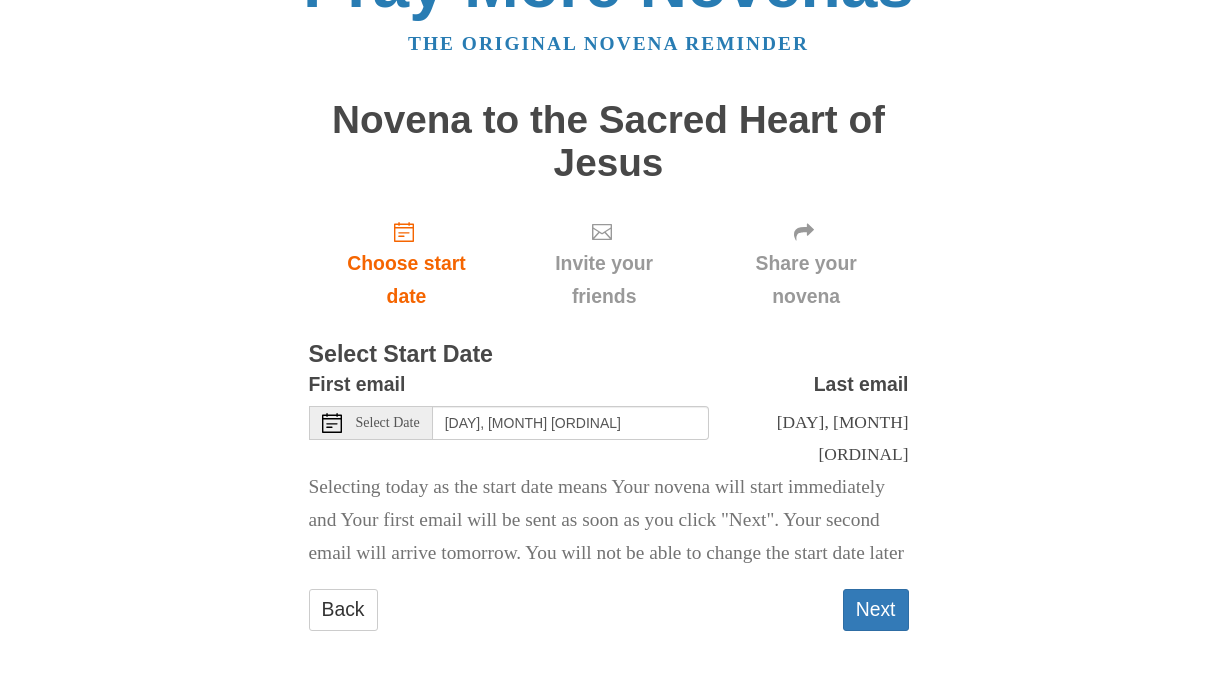 scroll, scrollTop: 98, scrollLeft: 0, axis: vertical 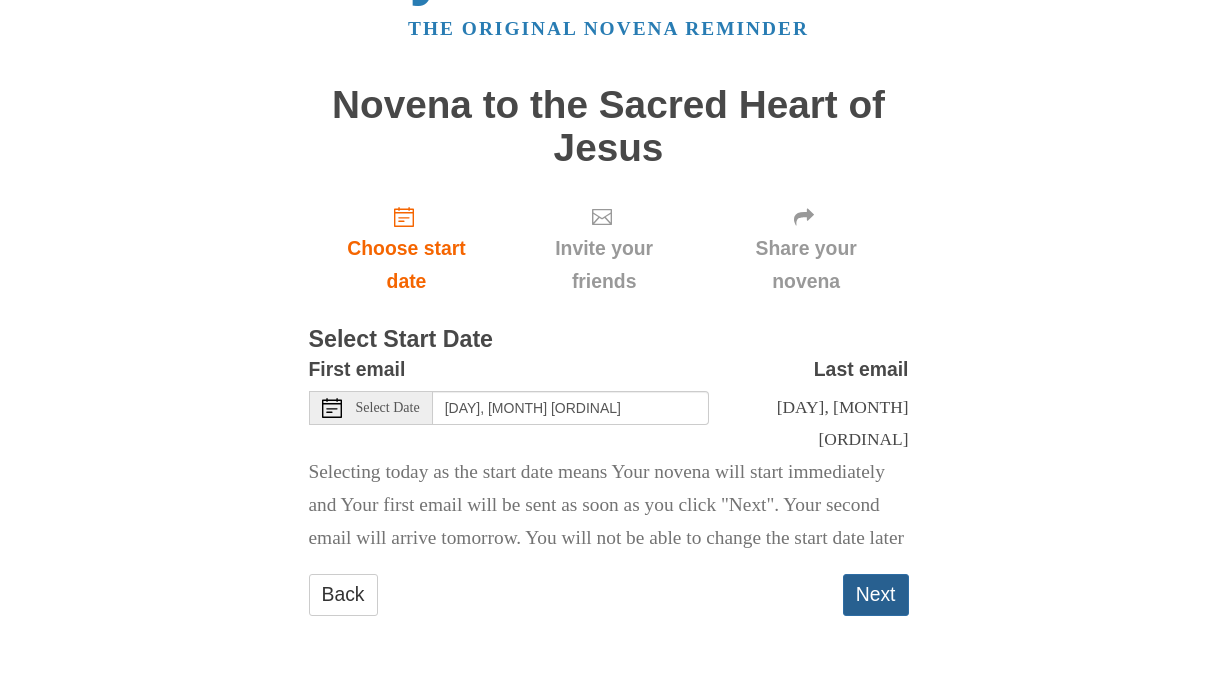 click on "Next" at bounding box center (876, 594) 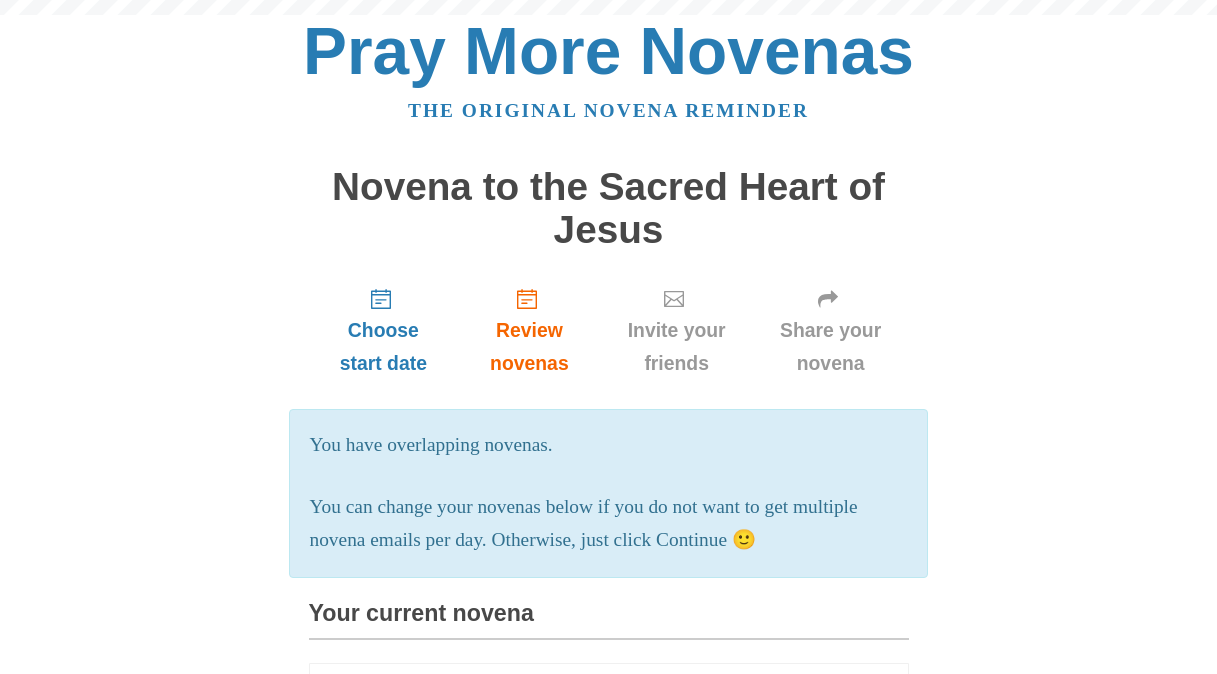 scroll, scrollTop: 0, scrollLeft: 0, axis: both 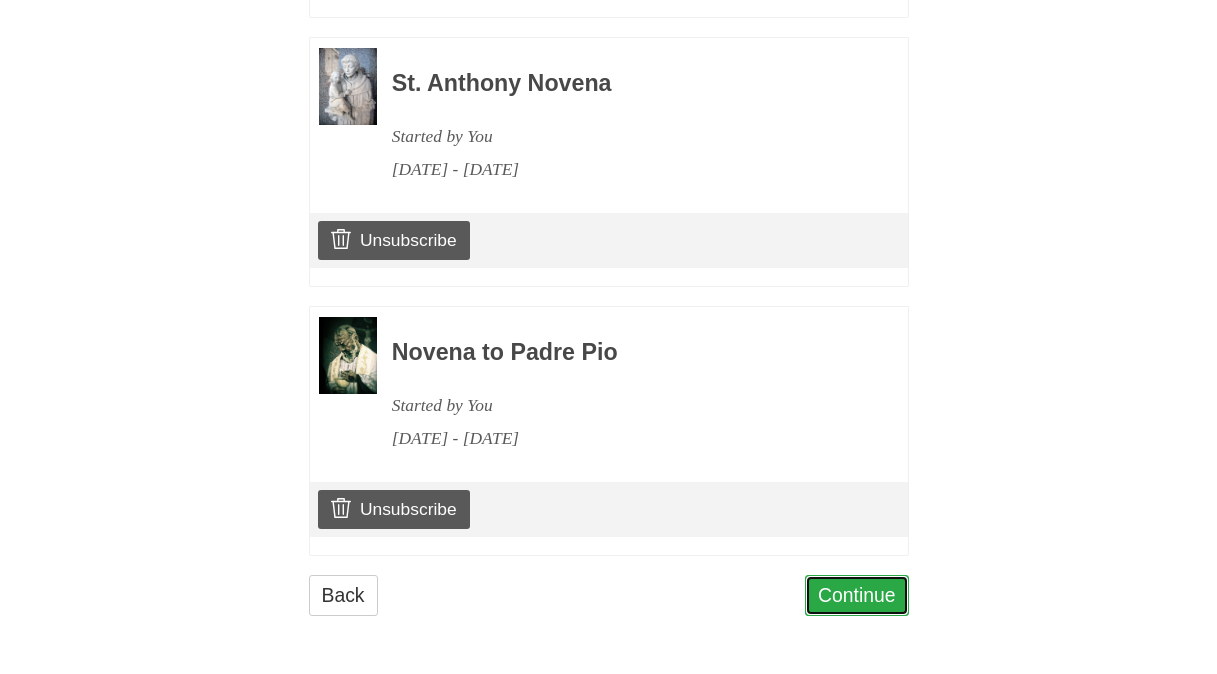 click on "Continue" at bounding box center (857, 595) 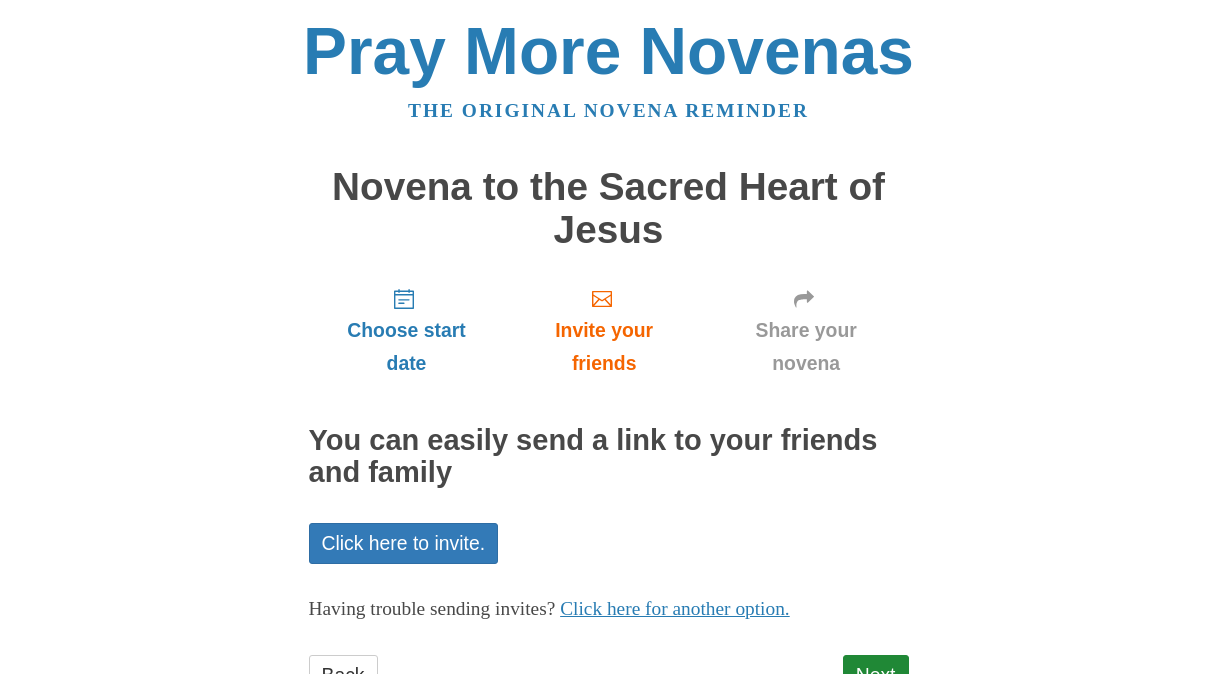 scroll, scrollTop: 81, scrollLeft: 0, axis: vertical 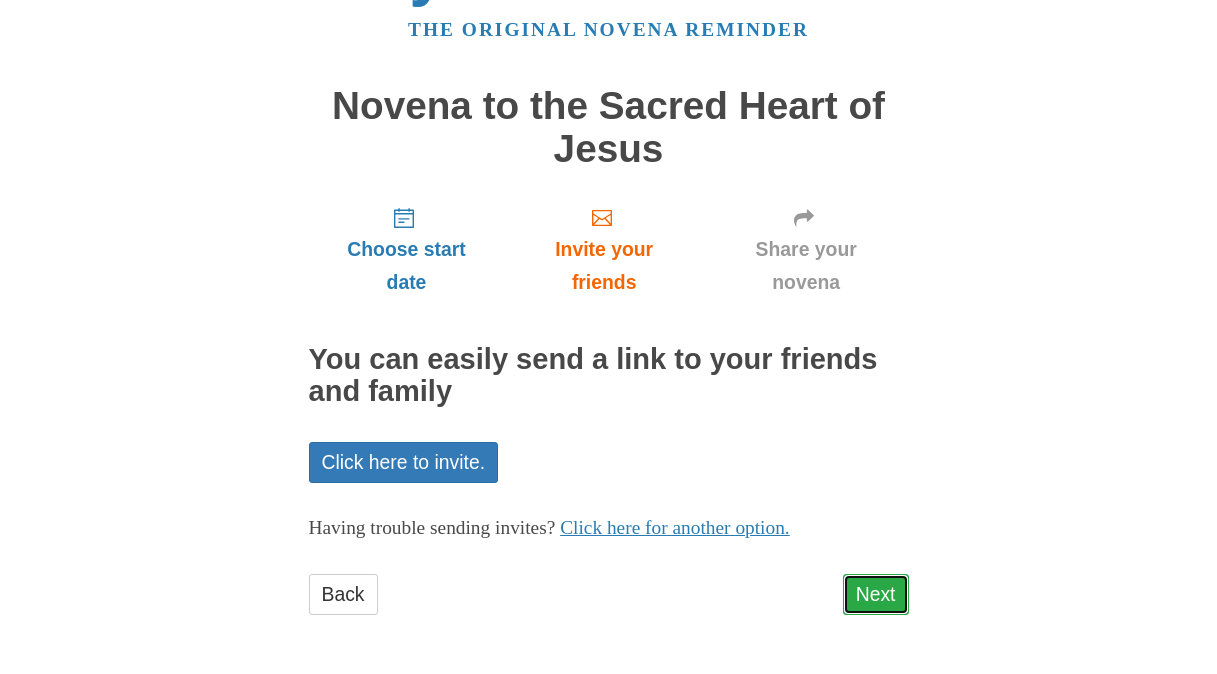 click on "Next" at bounding box center (876, 594) 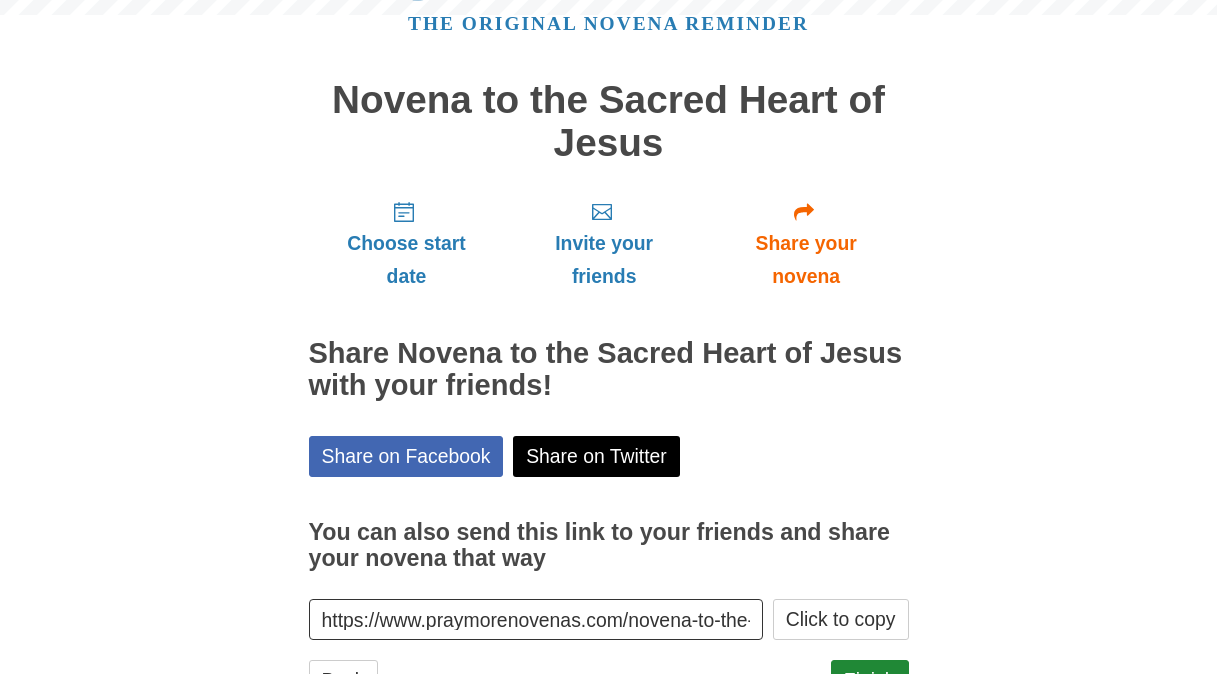 scroll, scrollTop: 172, scrollLeft: 0, axis: vertical 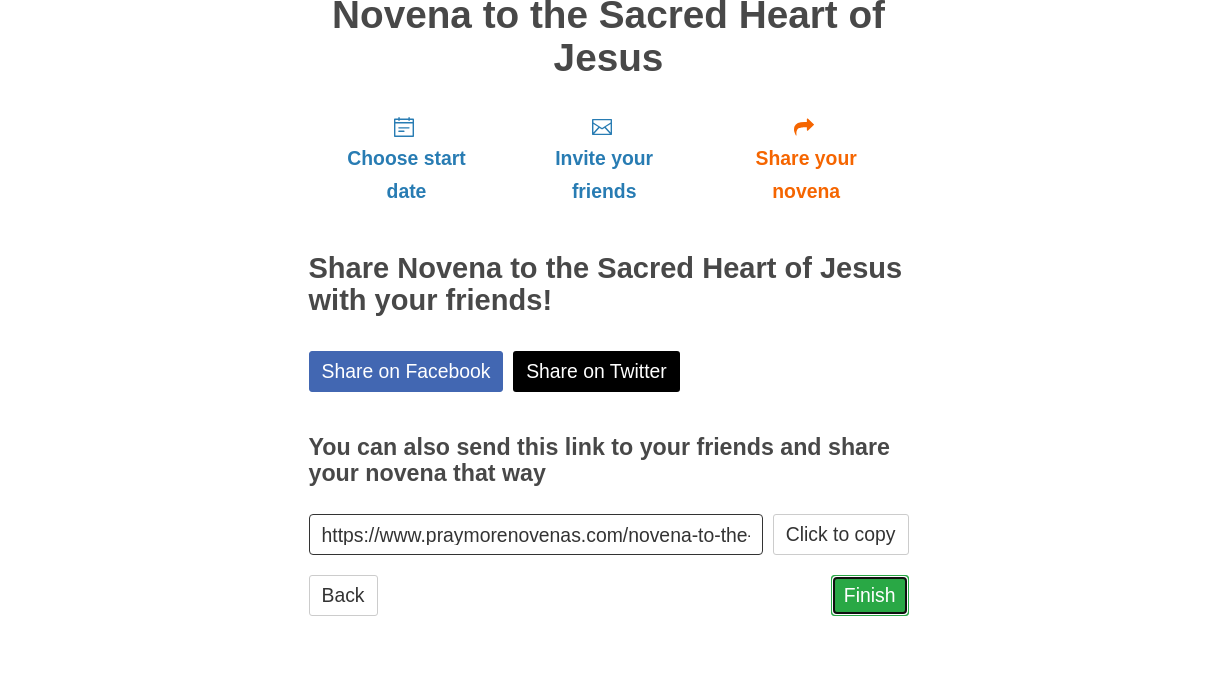 click on "Finish" at bounding box center (870, 595) 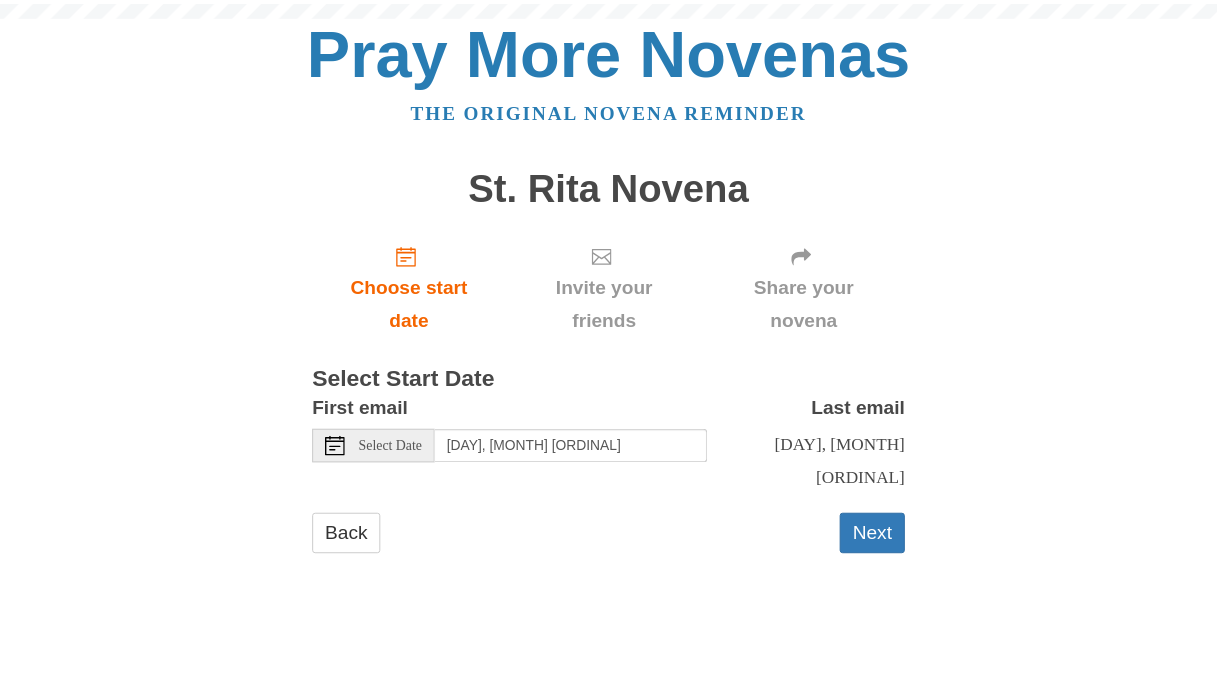 scroll, scrollTop: 0, scrollLeft: 0, axis: both 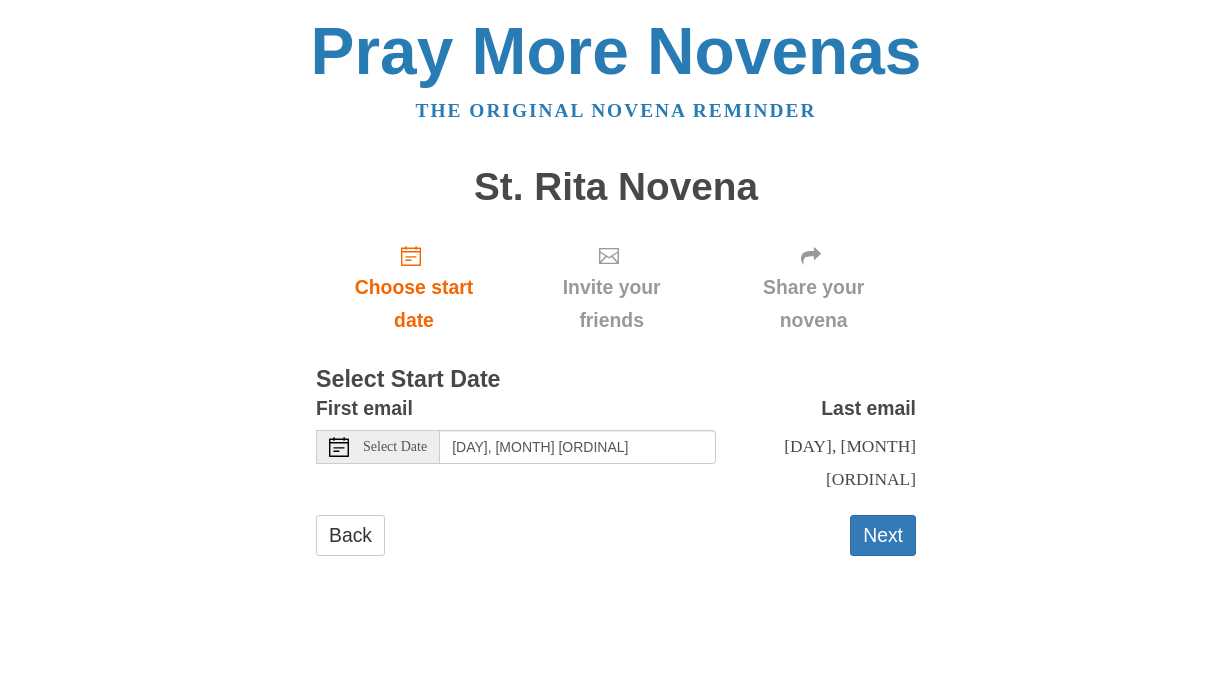 click on "Select Date" at bounding box center (378, 447) 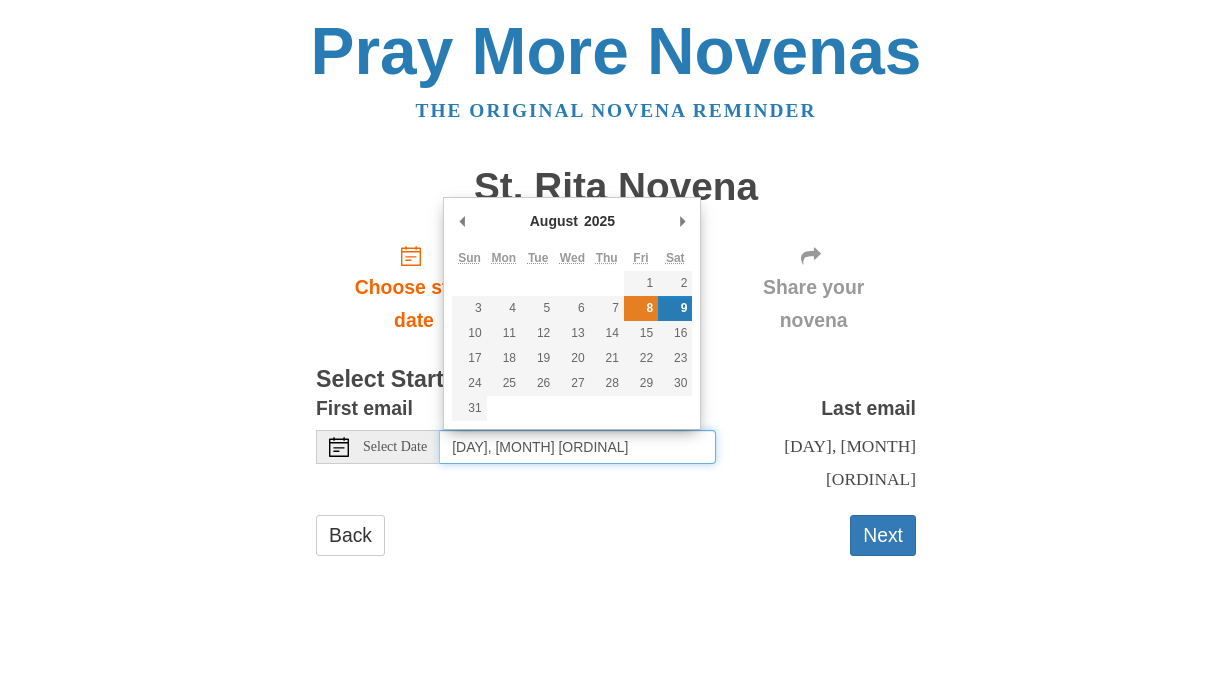type on "[DAY], [MONTH] [ORDINAL]" 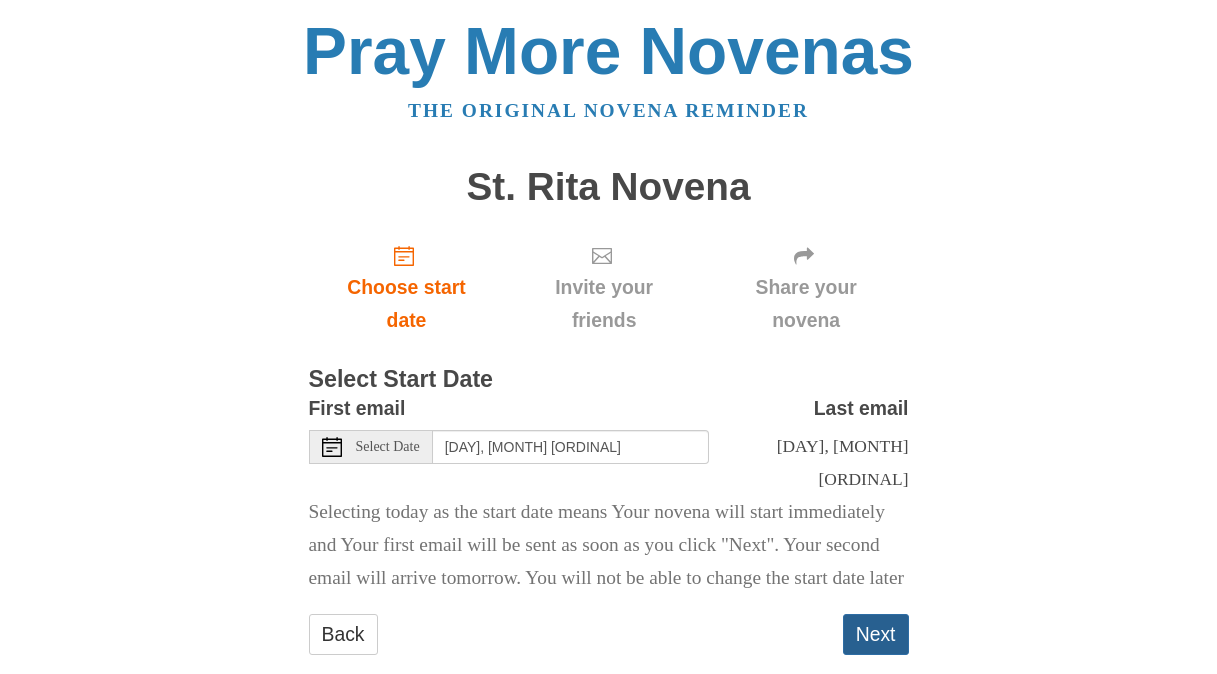 click on "Next" at bounding box center [876, 634] 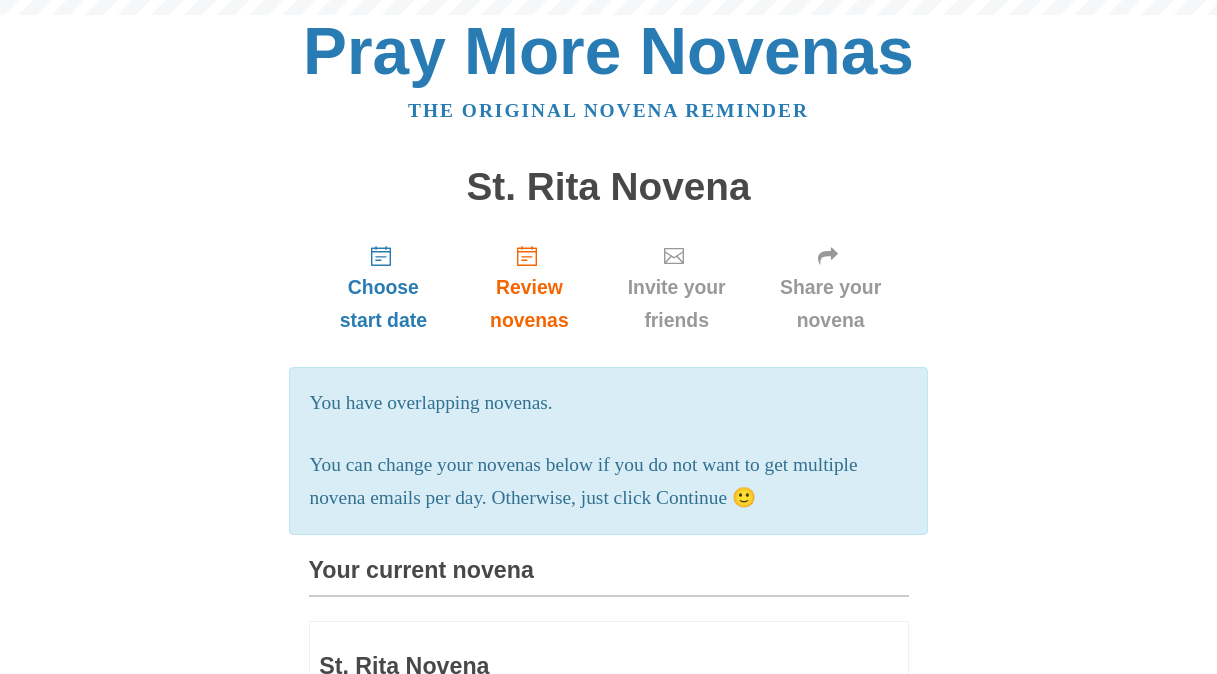 scroll, scrollTop: 0, scrollLeft: 0, axis: both 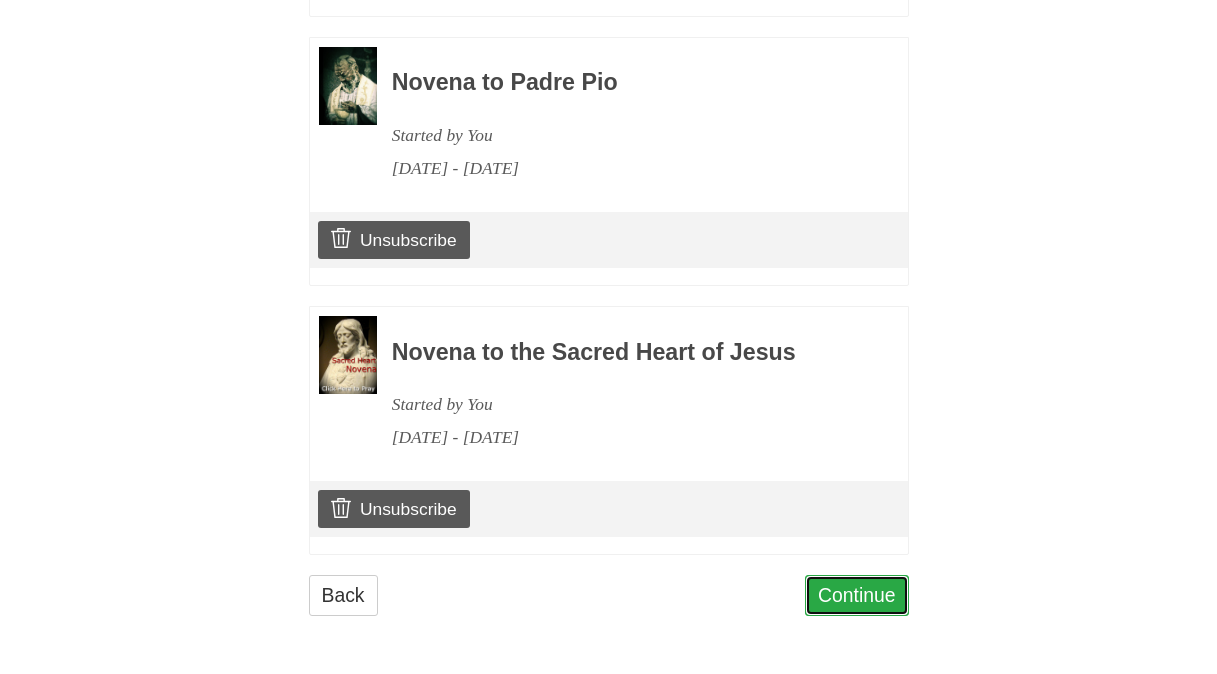 click on "Continue" at bounding box center (857, 595) 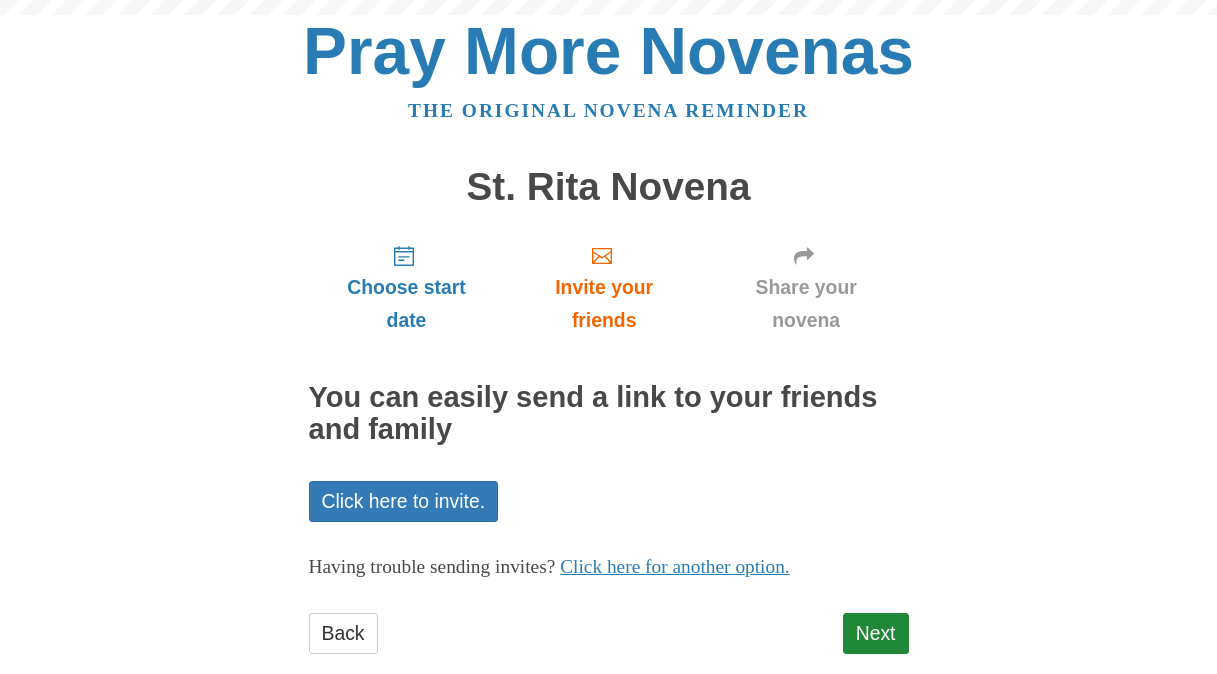 scroll, scrollTop: 0, scrollLeft: 0, axis: both 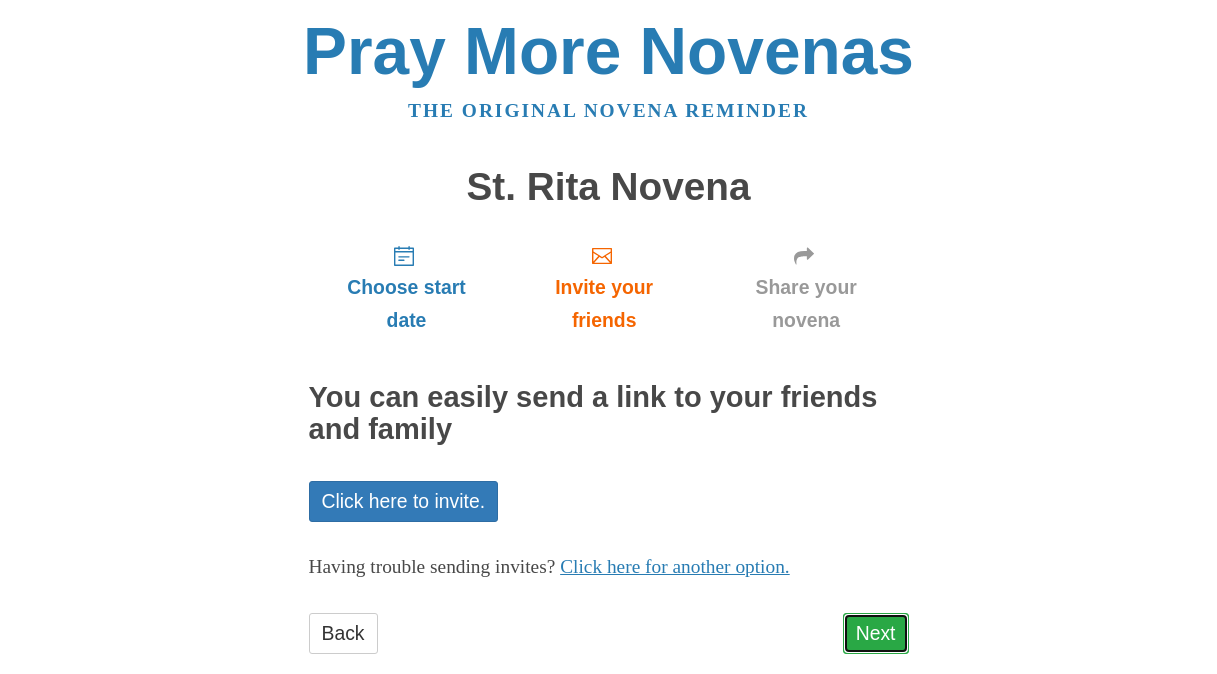 click on "Next" at bounding box center (876, 633) 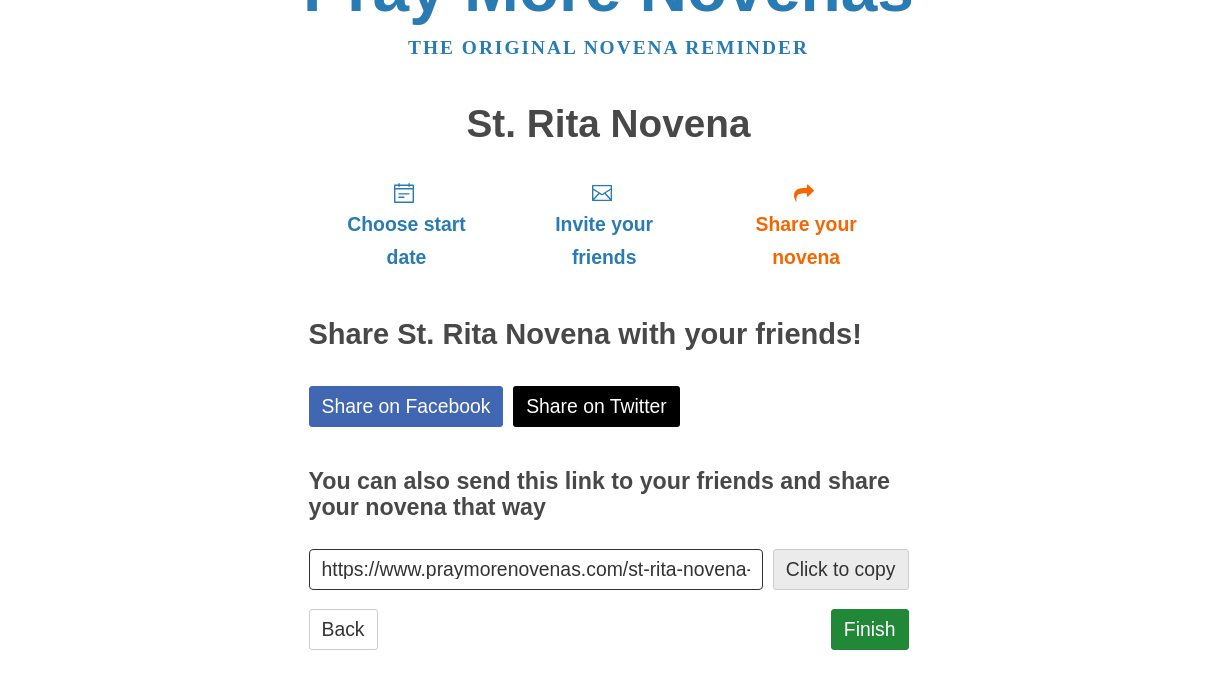 scroll, scrollTop: 97, scrollLeft: 0, axis: vertical 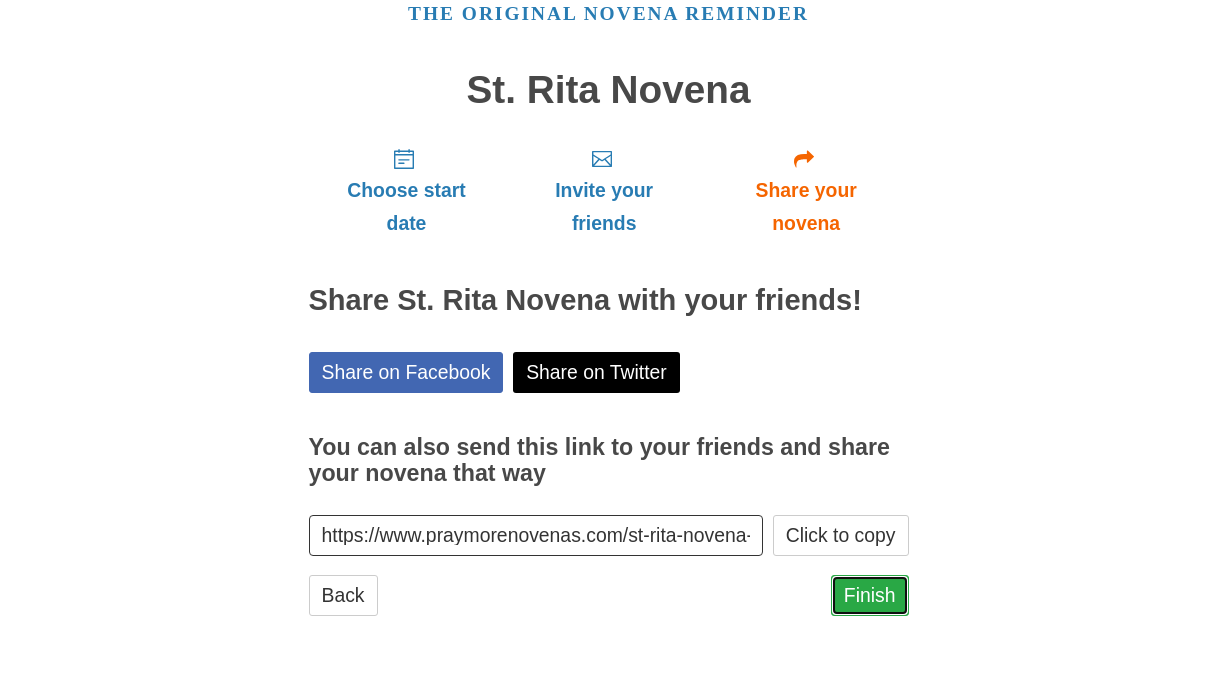 click on "Finish" at bounding box center [870, 595] 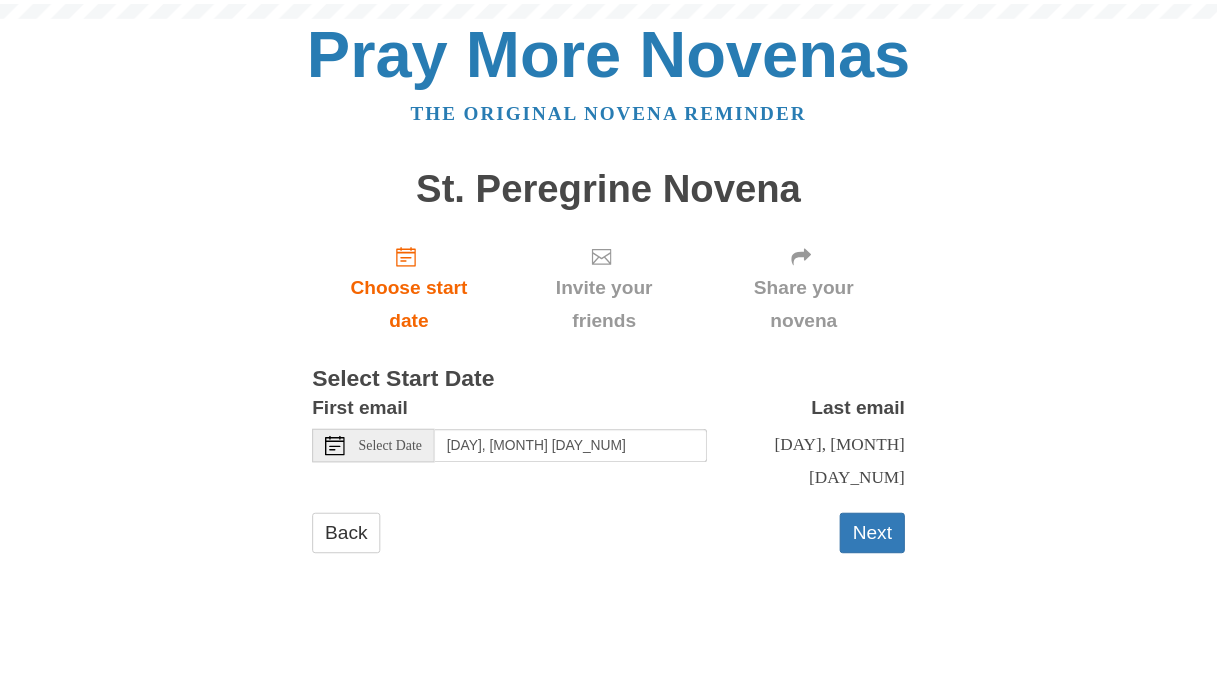 scroll, scrollTop: 0, scrollLeft: 0, axis: both 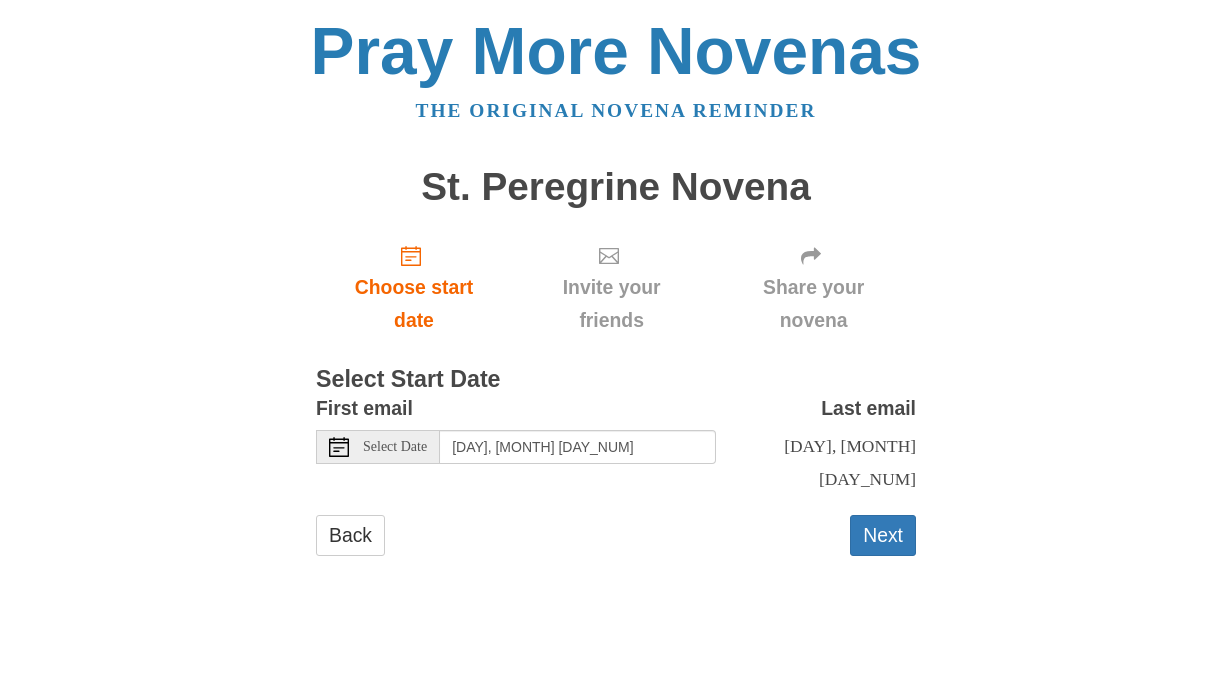 click on "Select Date" at bounding box center (395, 447) 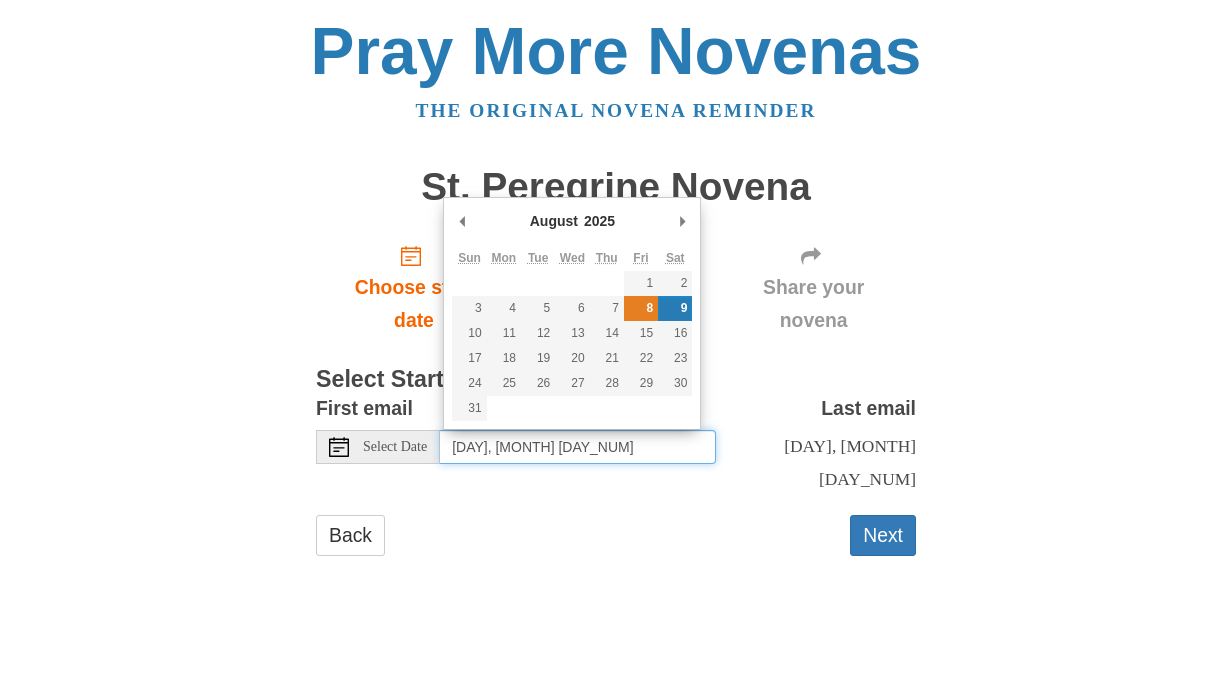 type on "[DAY], [MONTH] [DAY_NUM]" 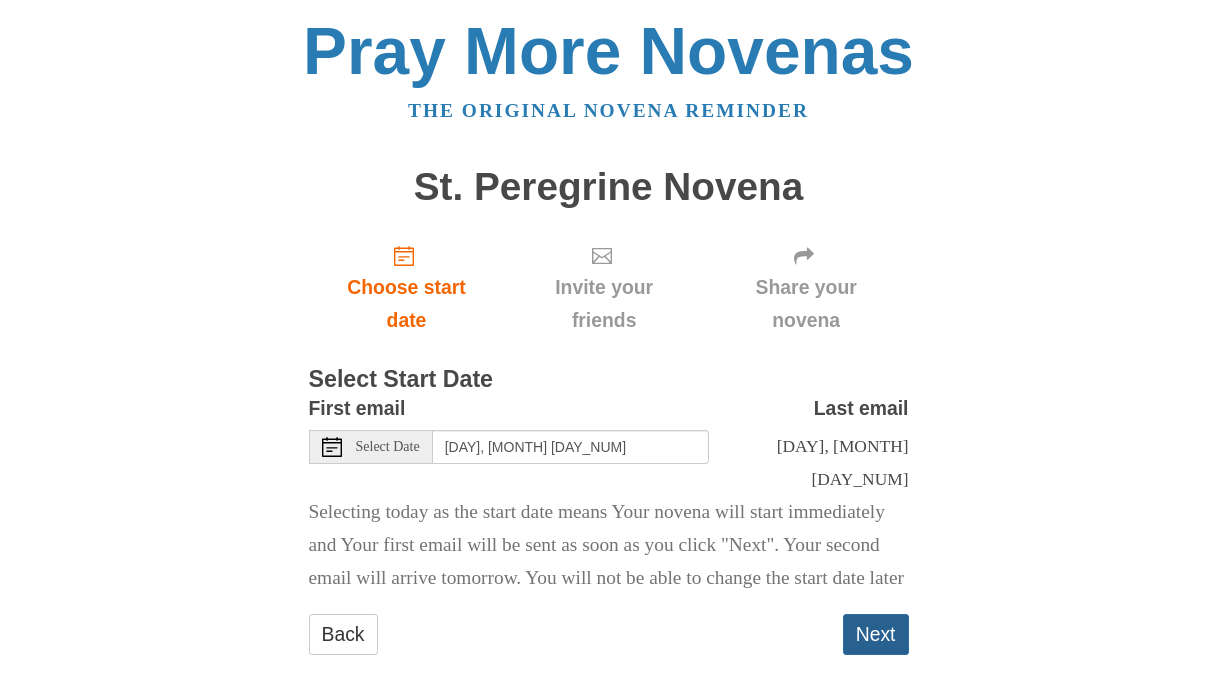 click on "Next" at bounding box center [876, 634] 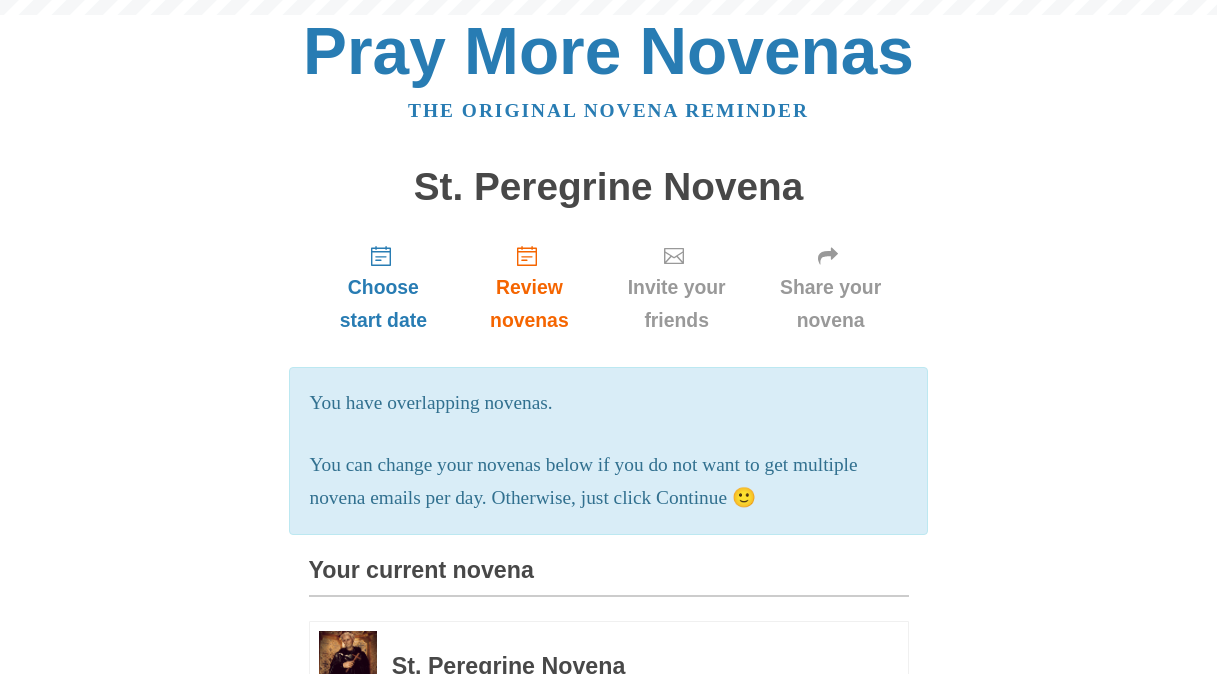 scroll, scrollTop: 0, scrollLeft: 0, axis: both 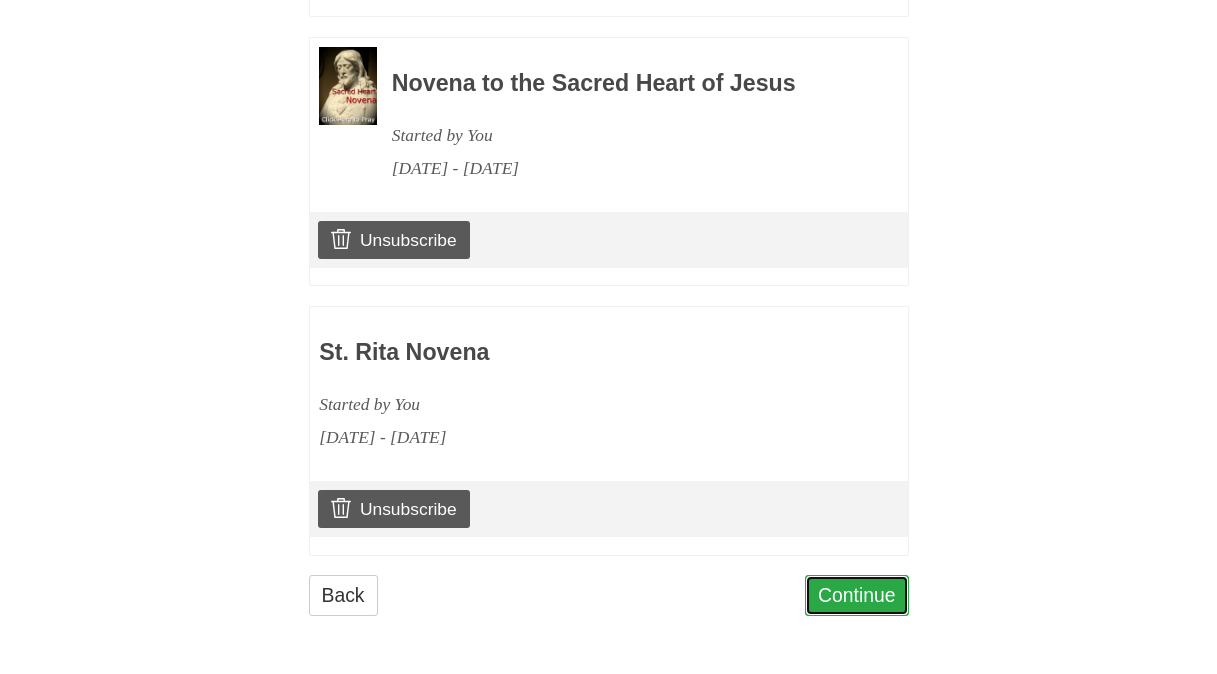 click on "Continue" at bounding box center (857, 595) 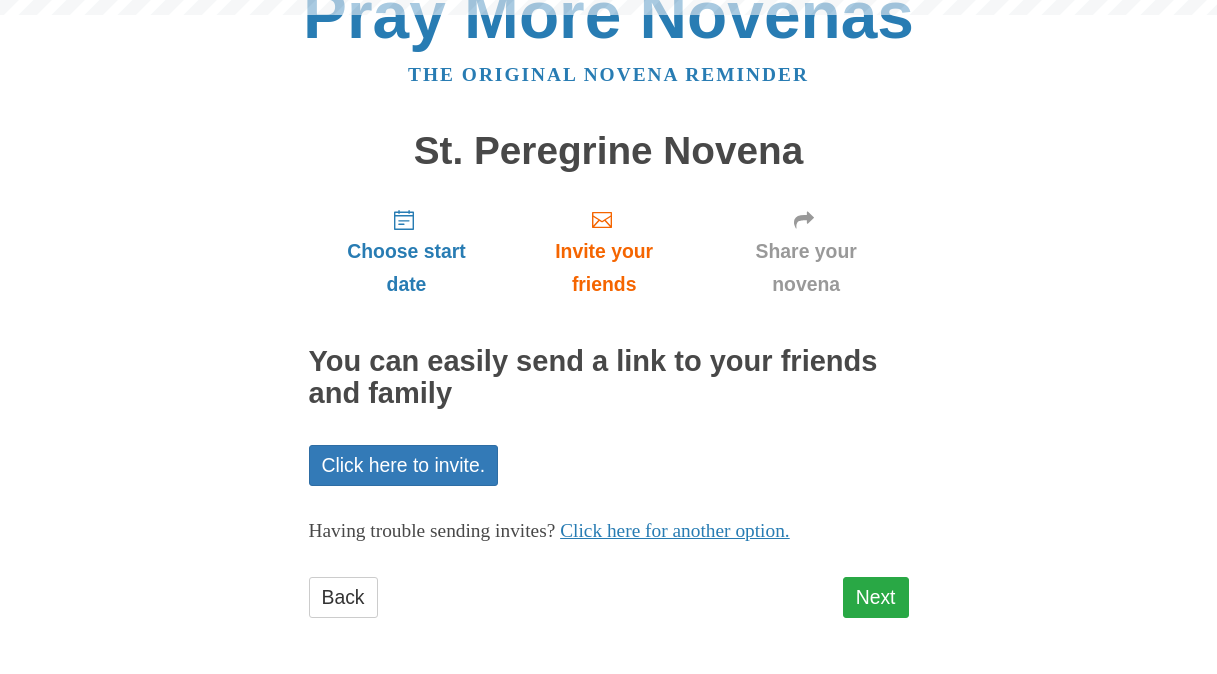 scroll, scrollTop: 38, scrollLeft: 0, axis: vertical 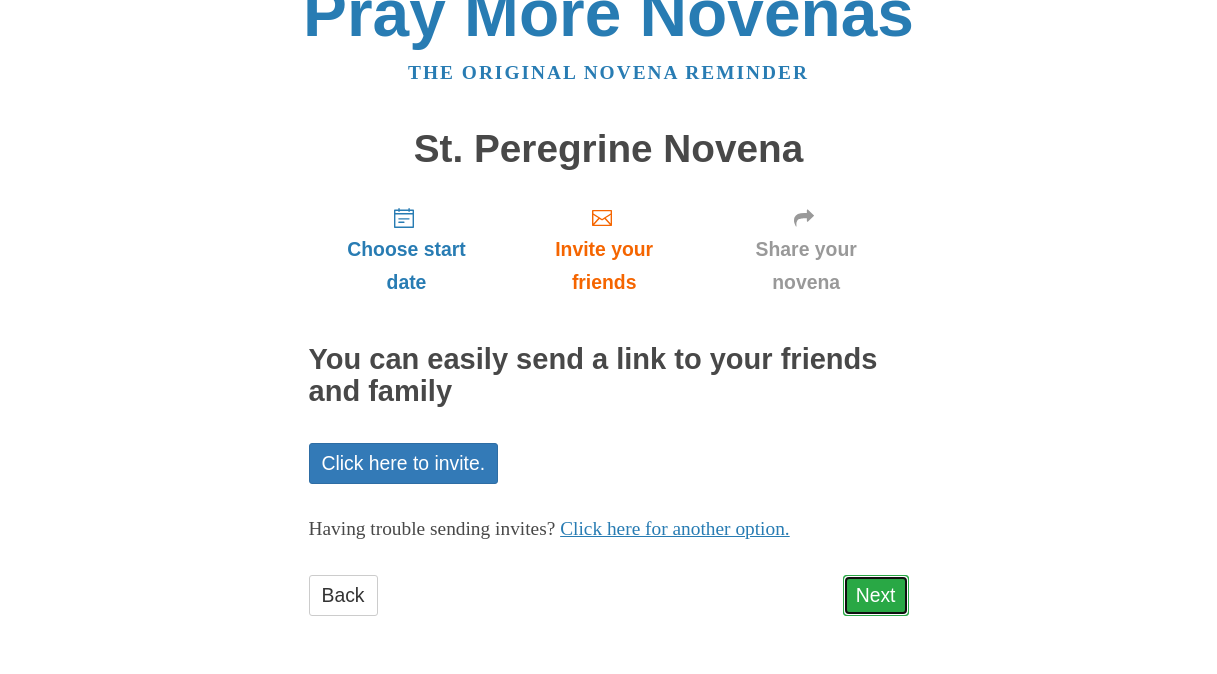 click on "Next" at bounding box center (876, 595) 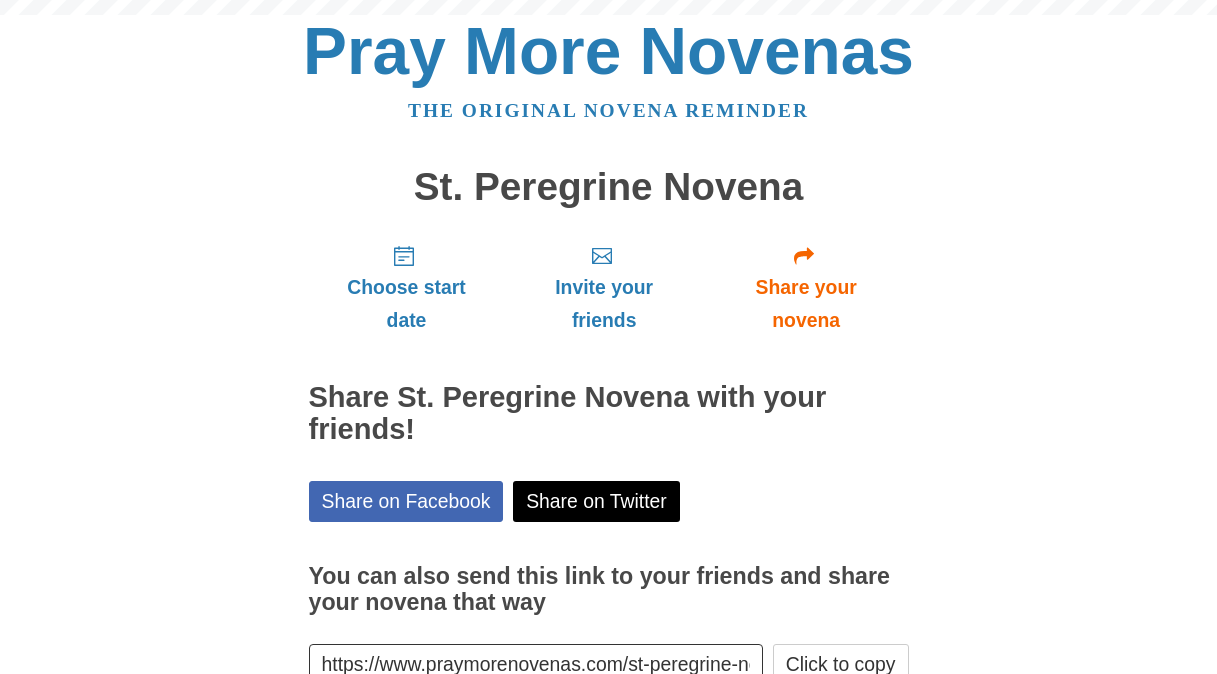 scroll, scrollTop: 129, scrollLeft: 0, axis: vertical 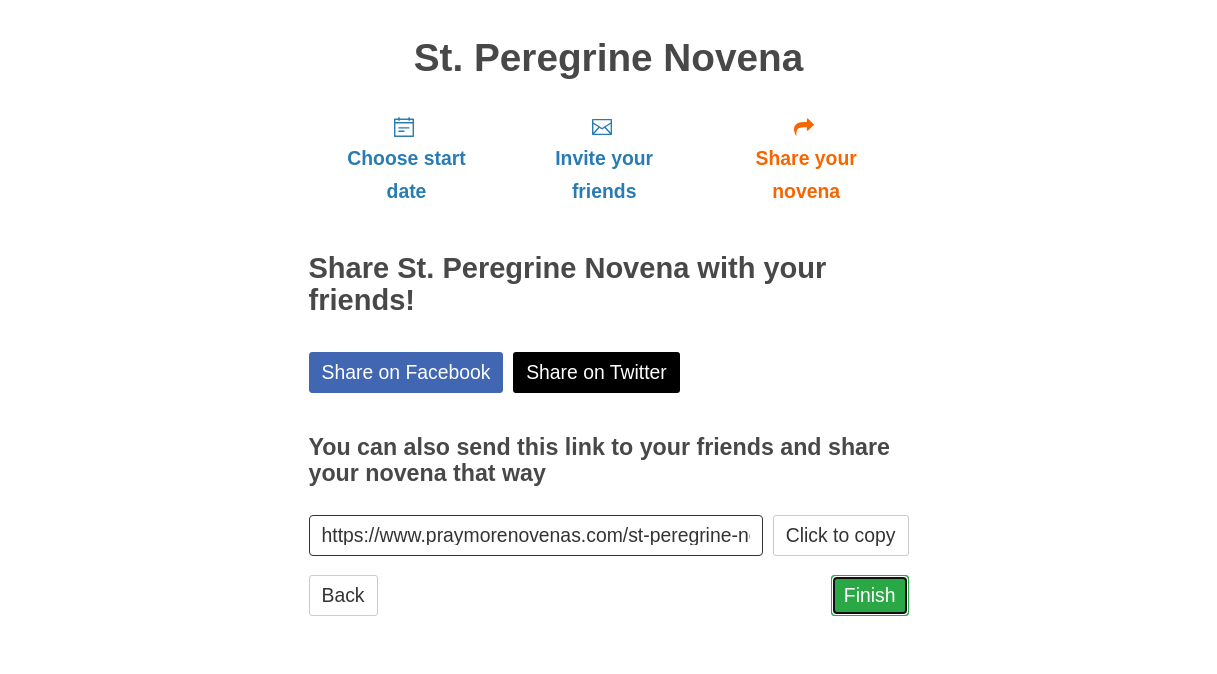 click on "Finish" at bounding box center (870, 595) 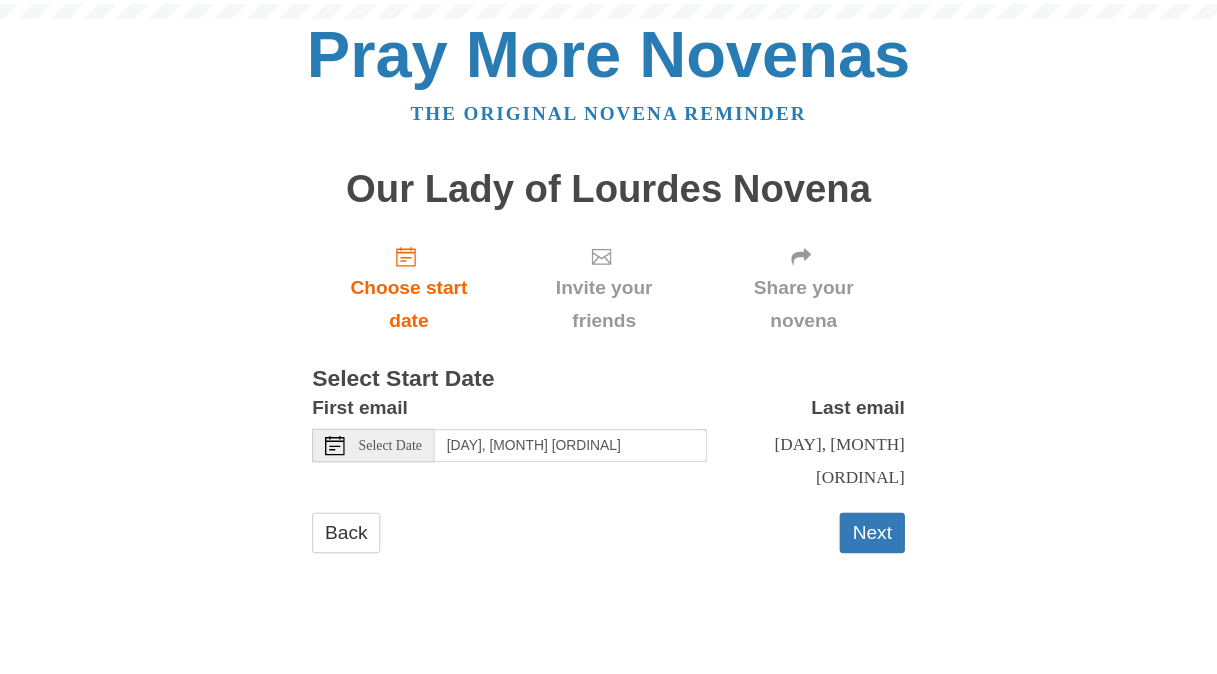 scroll, scrollTop: 0, scrollLeft: 0, axis: both 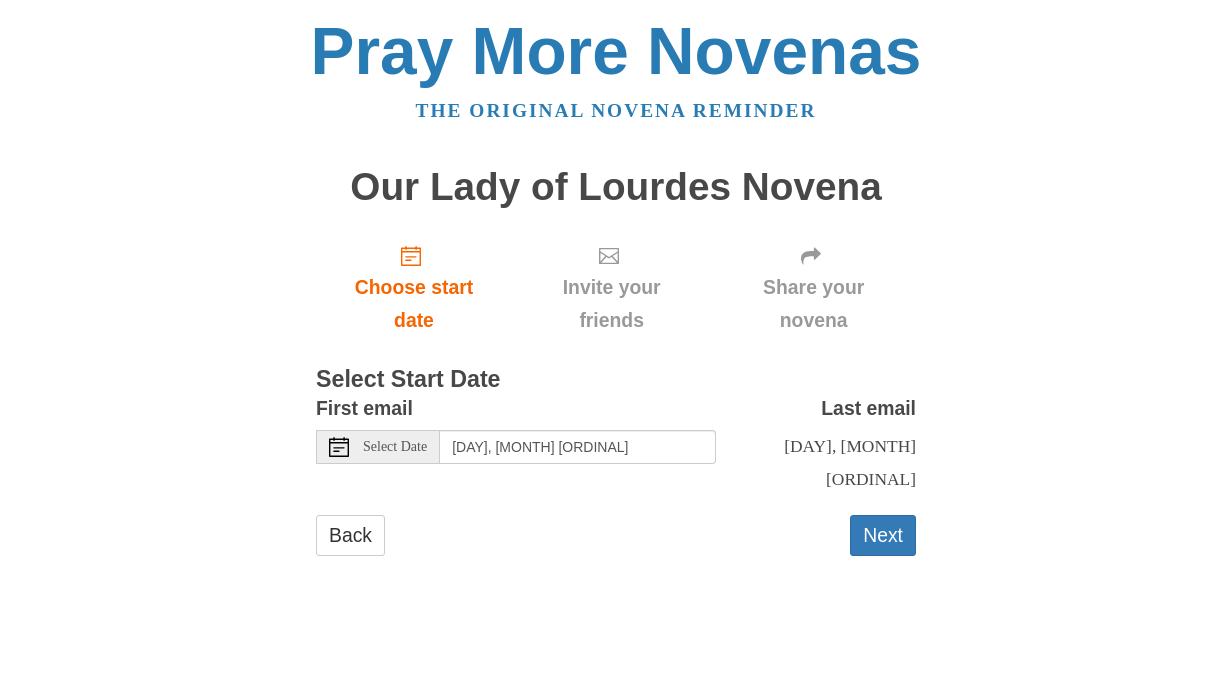 click on "Select Date" at bounding box center (395, 447) 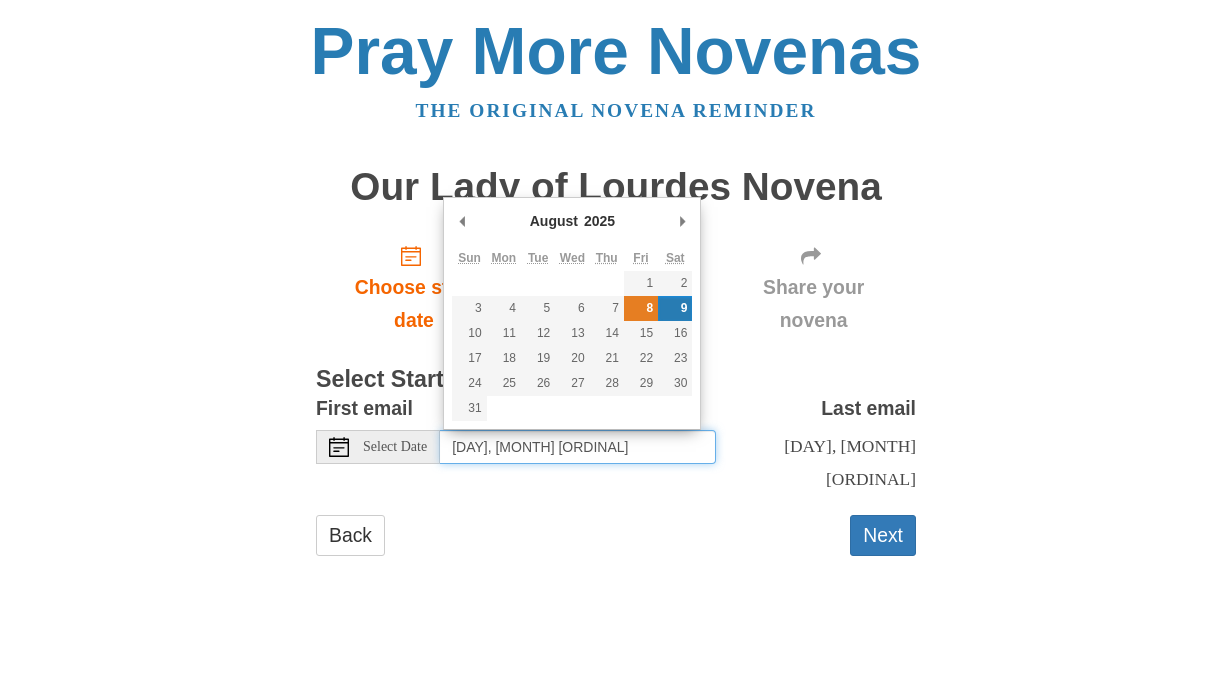 type on "Friday, August 8th" 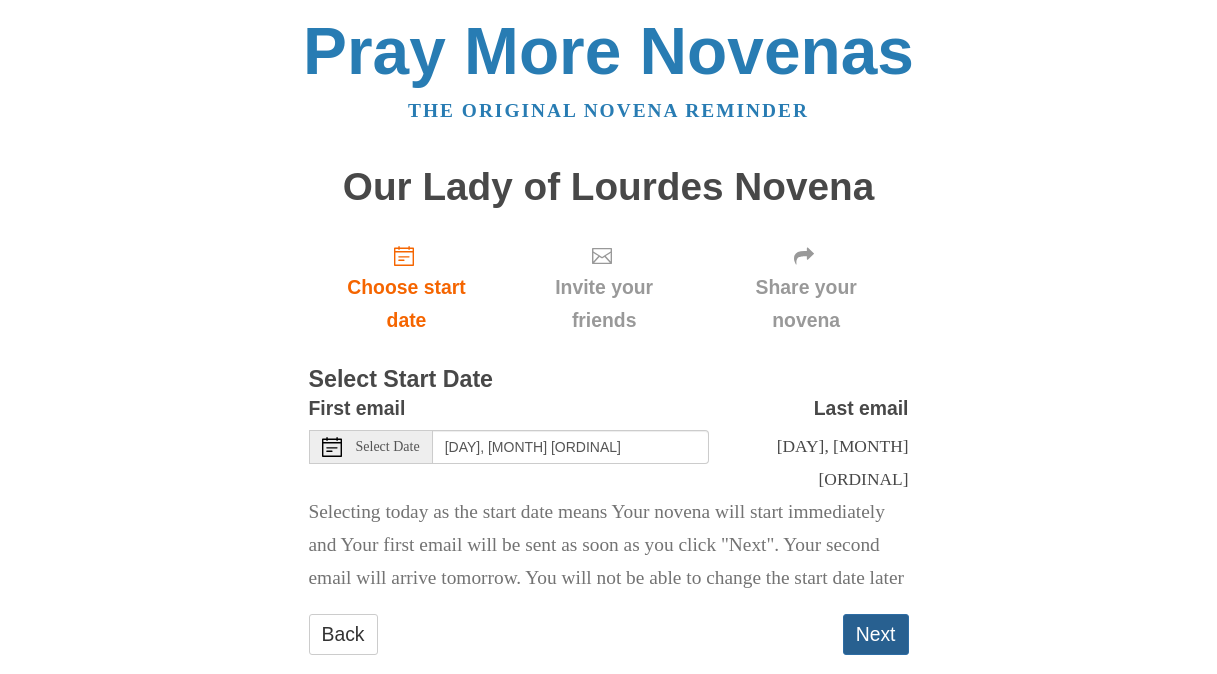 click on "Next" at bounding box center [876, 634] 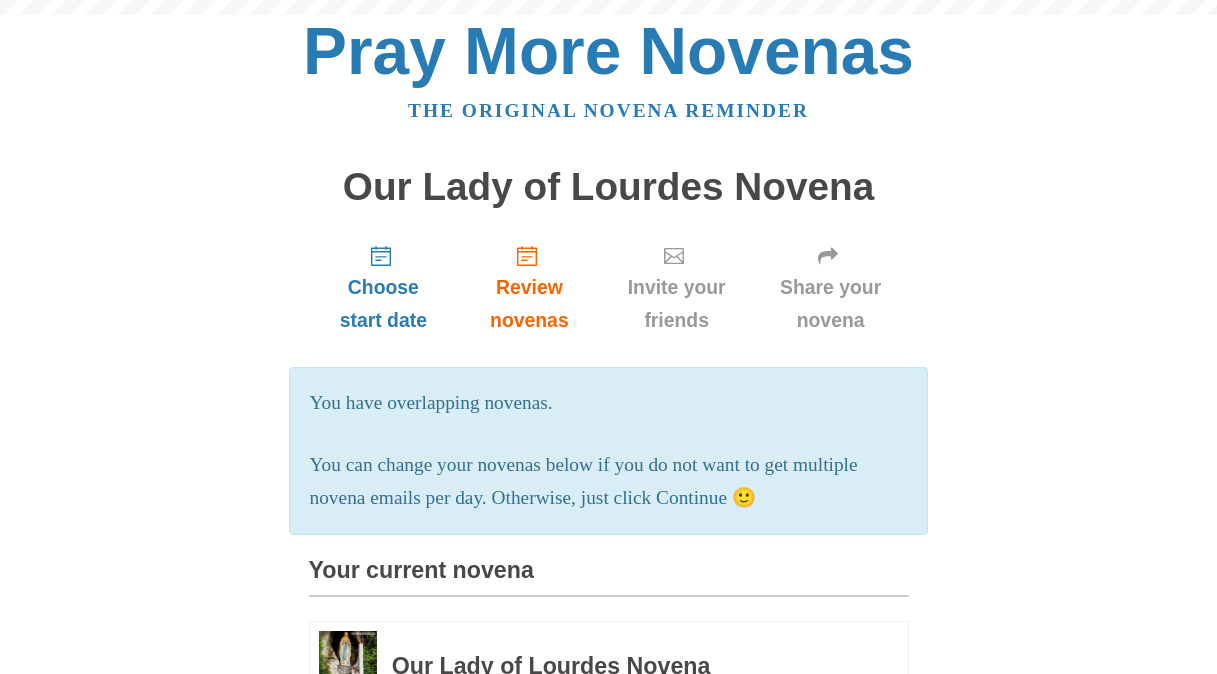 scroll, scrollTop: 0, scrollLeft: 0, axis: both 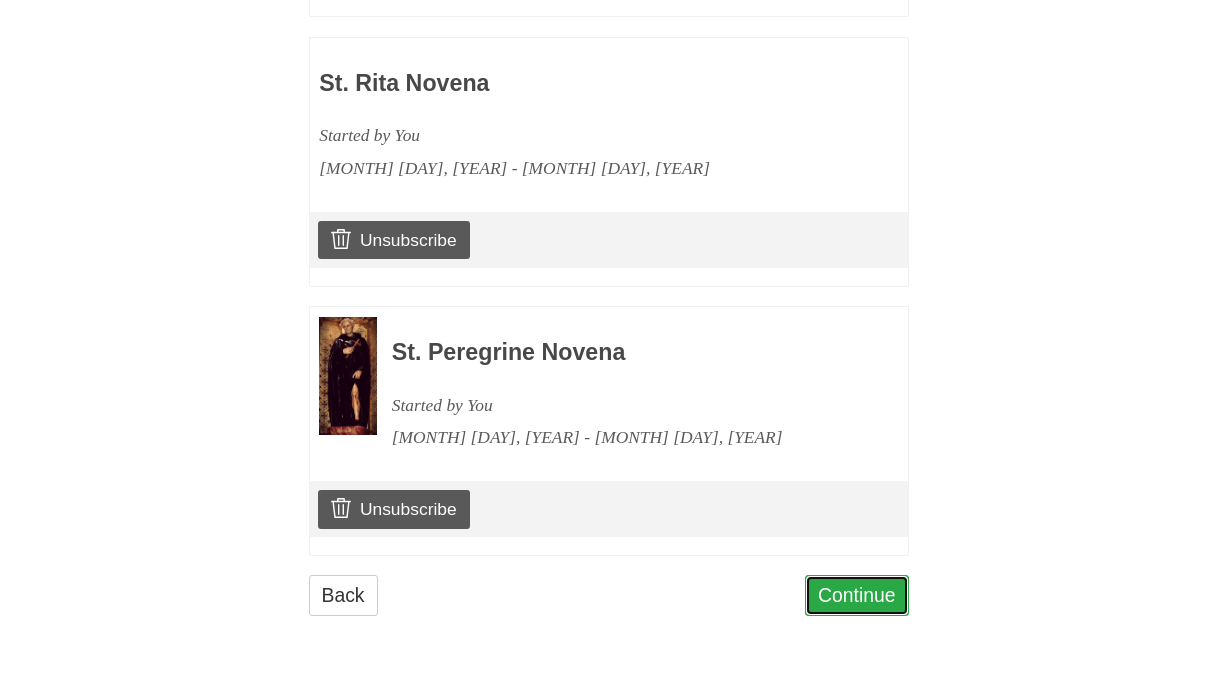 click on "Continue" at bounding box center (857, 595) 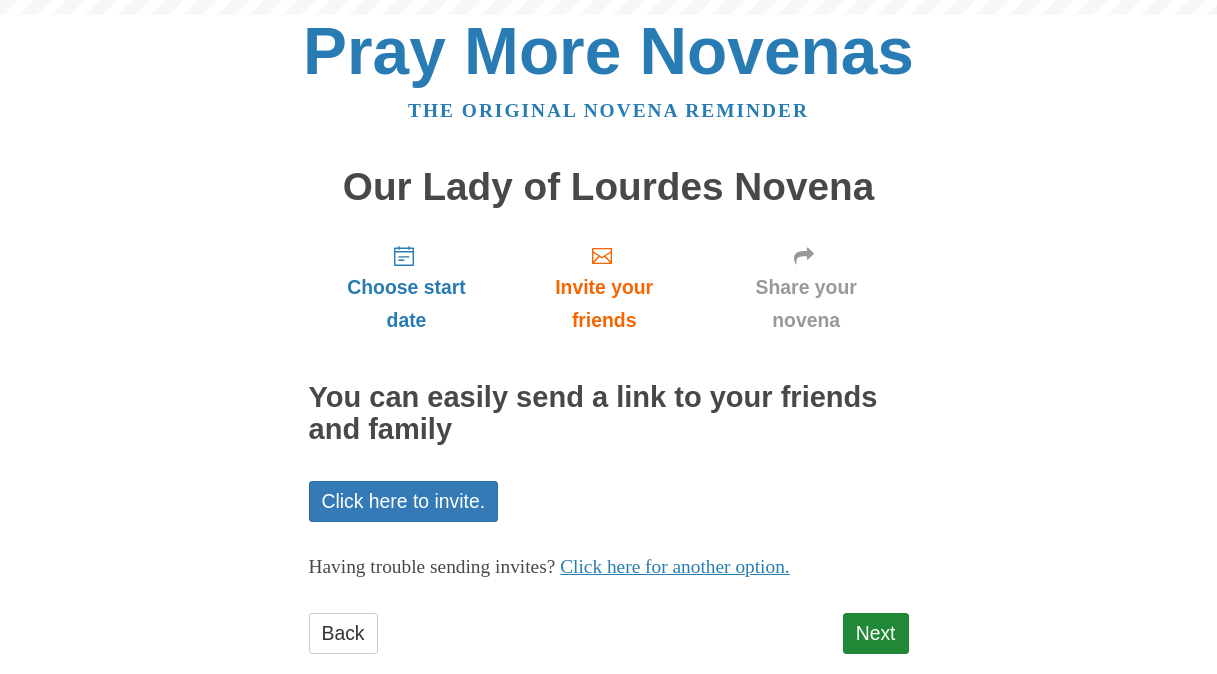 scroll, scrollTop: 0, scrollLeft: 0, axis: both 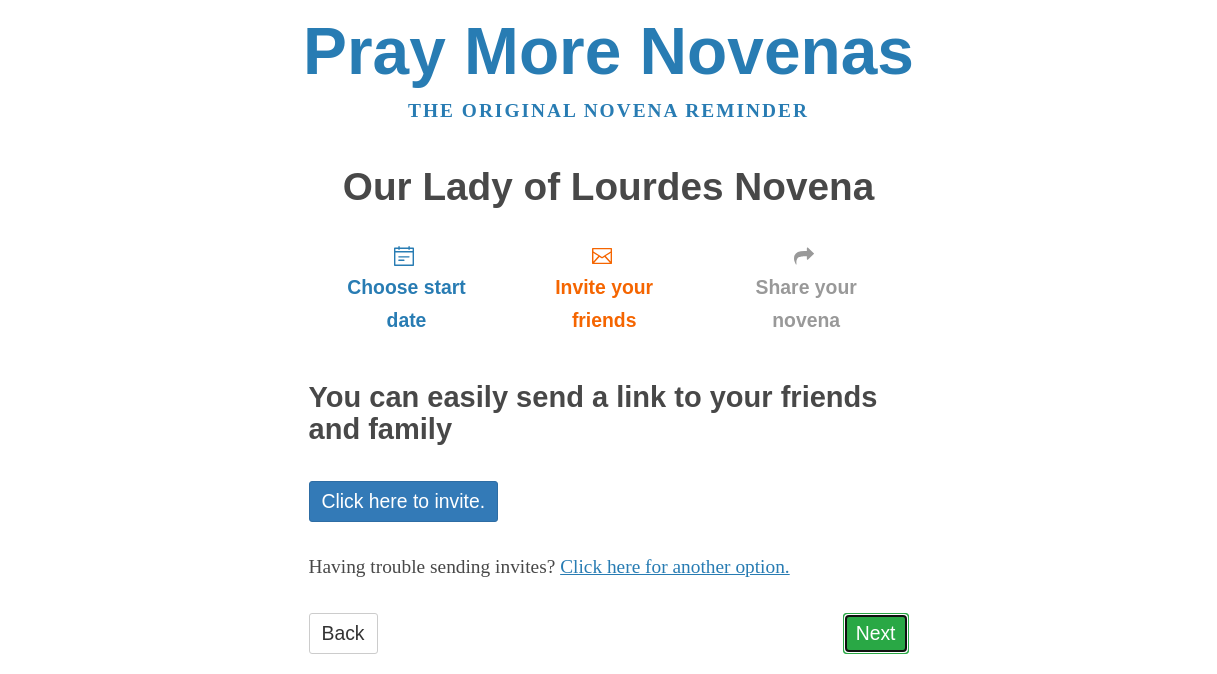click on "Next" at bounding box center (876, 633) 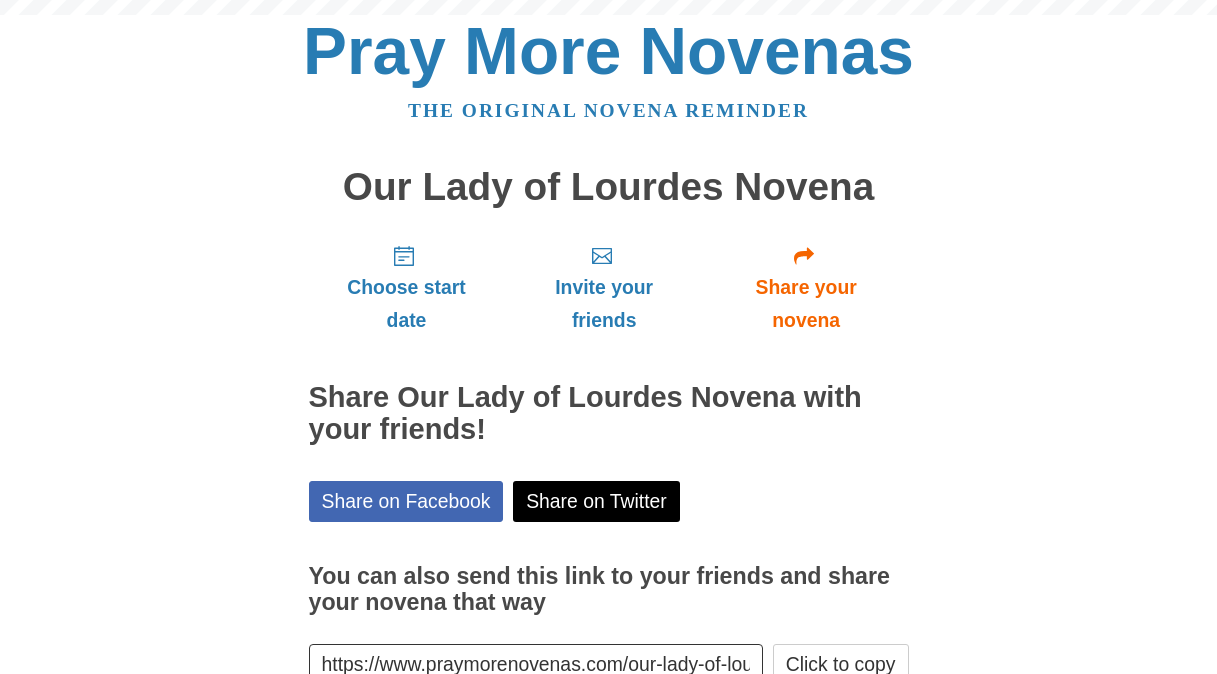 scroll, scrollTop: 129, scrollLeft: 0, axis: vertical 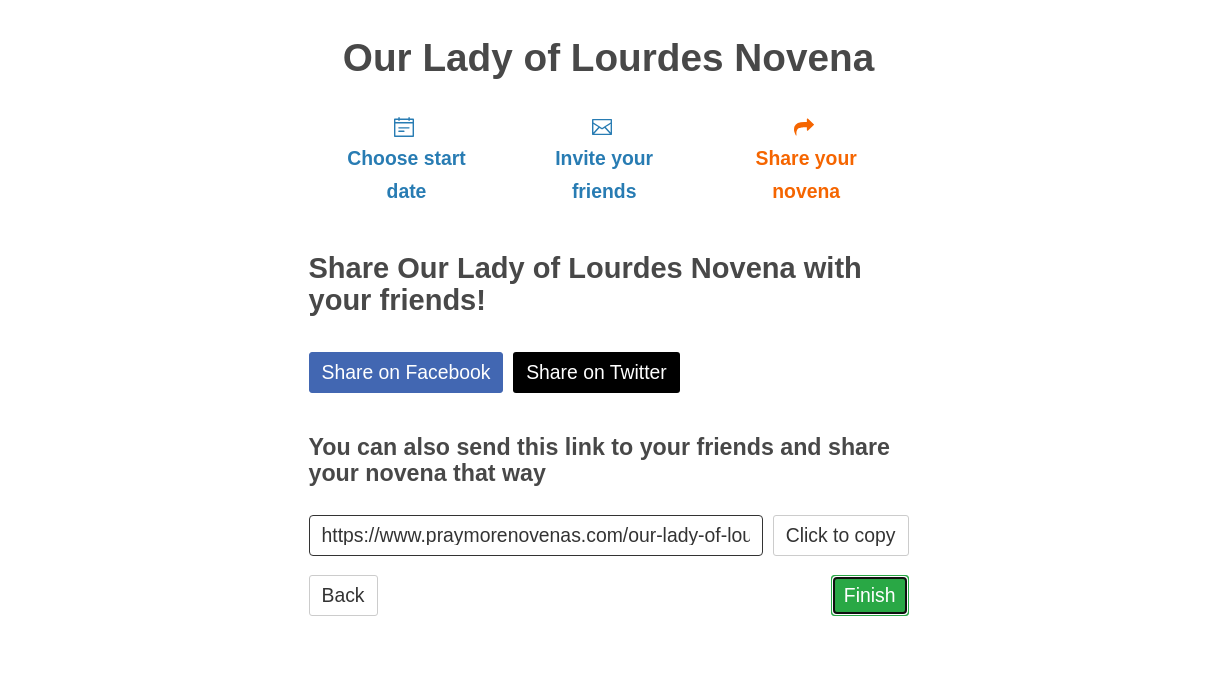 click on "Finish" at bounding box center [870, 595] 